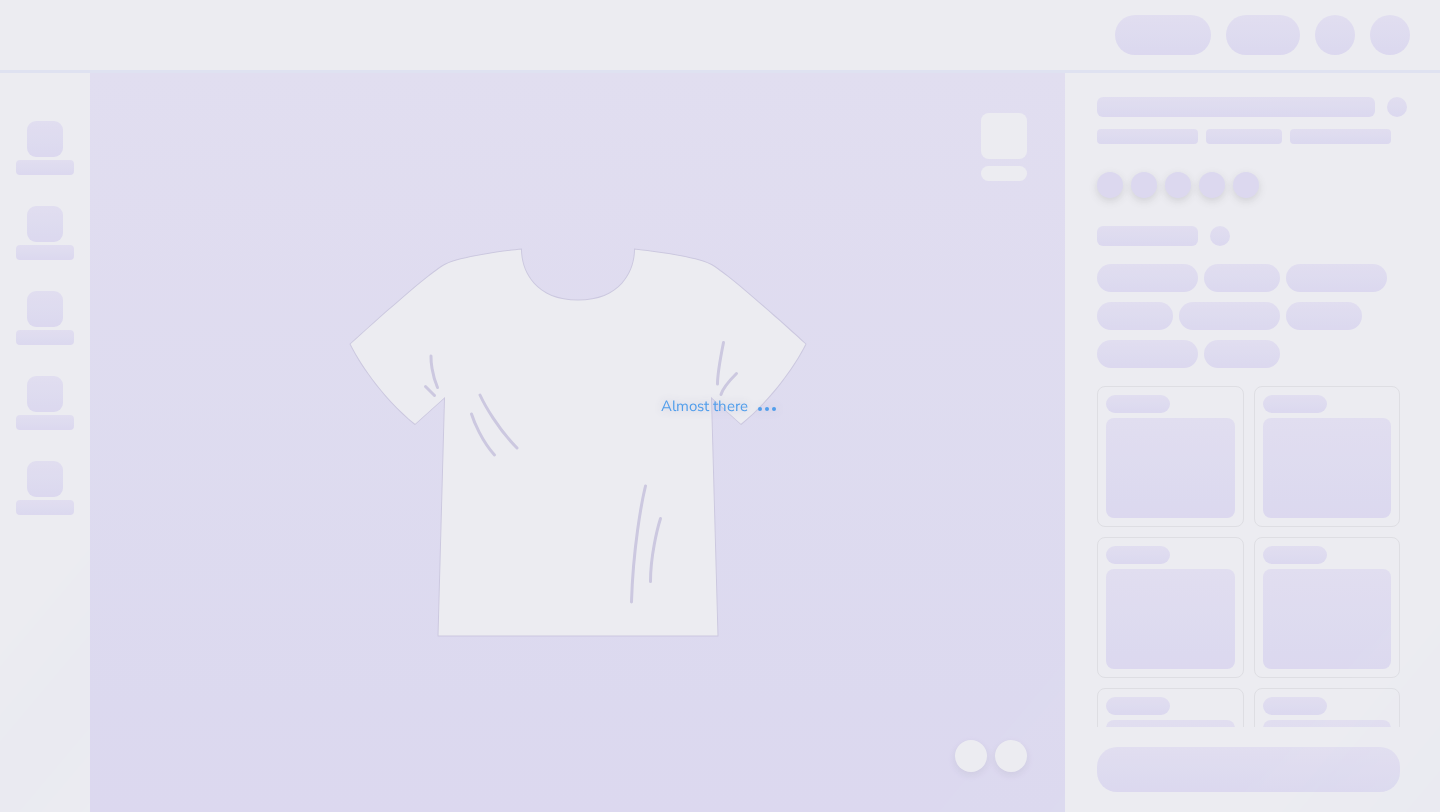 scroll, scrollTop: 0, scrollLeft: 0, axis: both 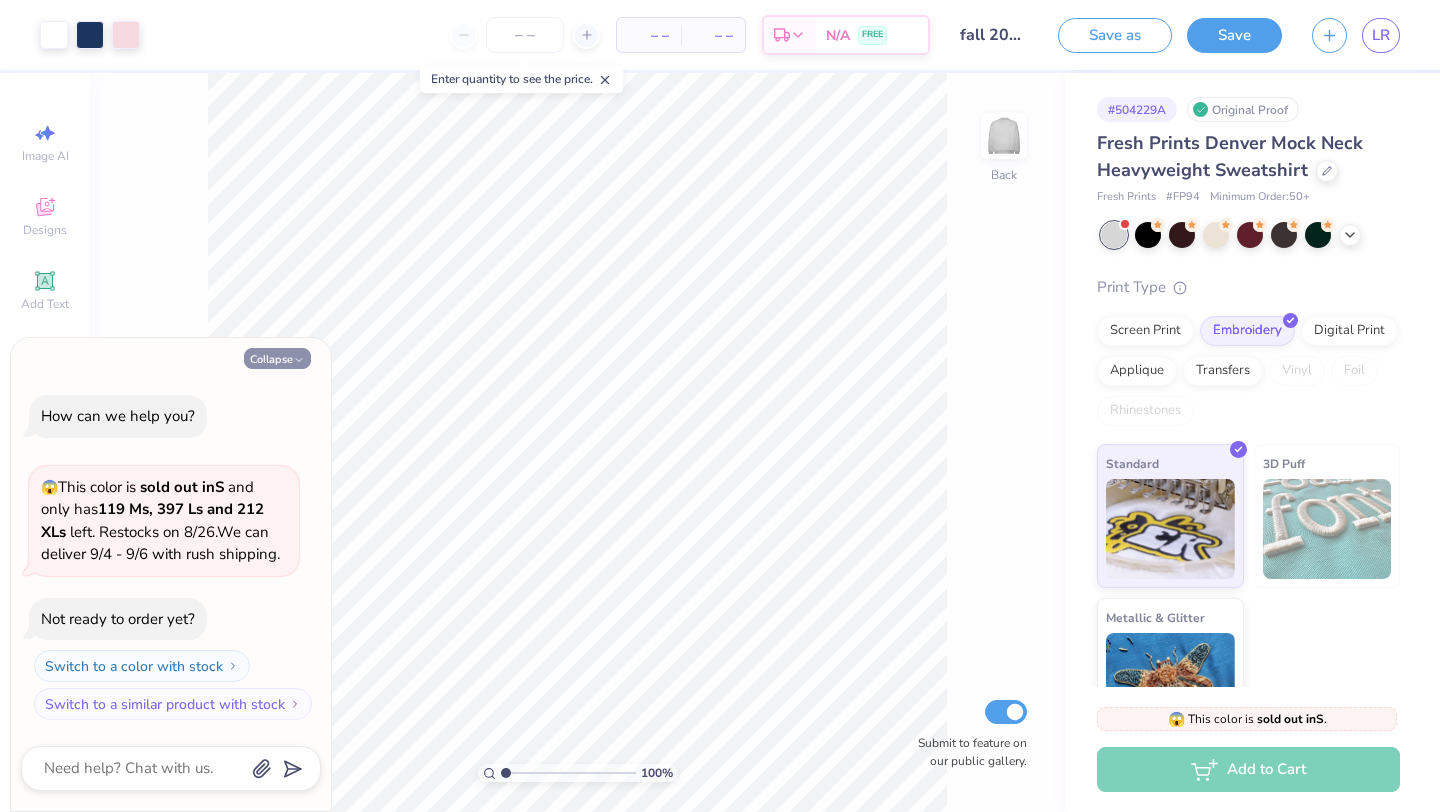 click 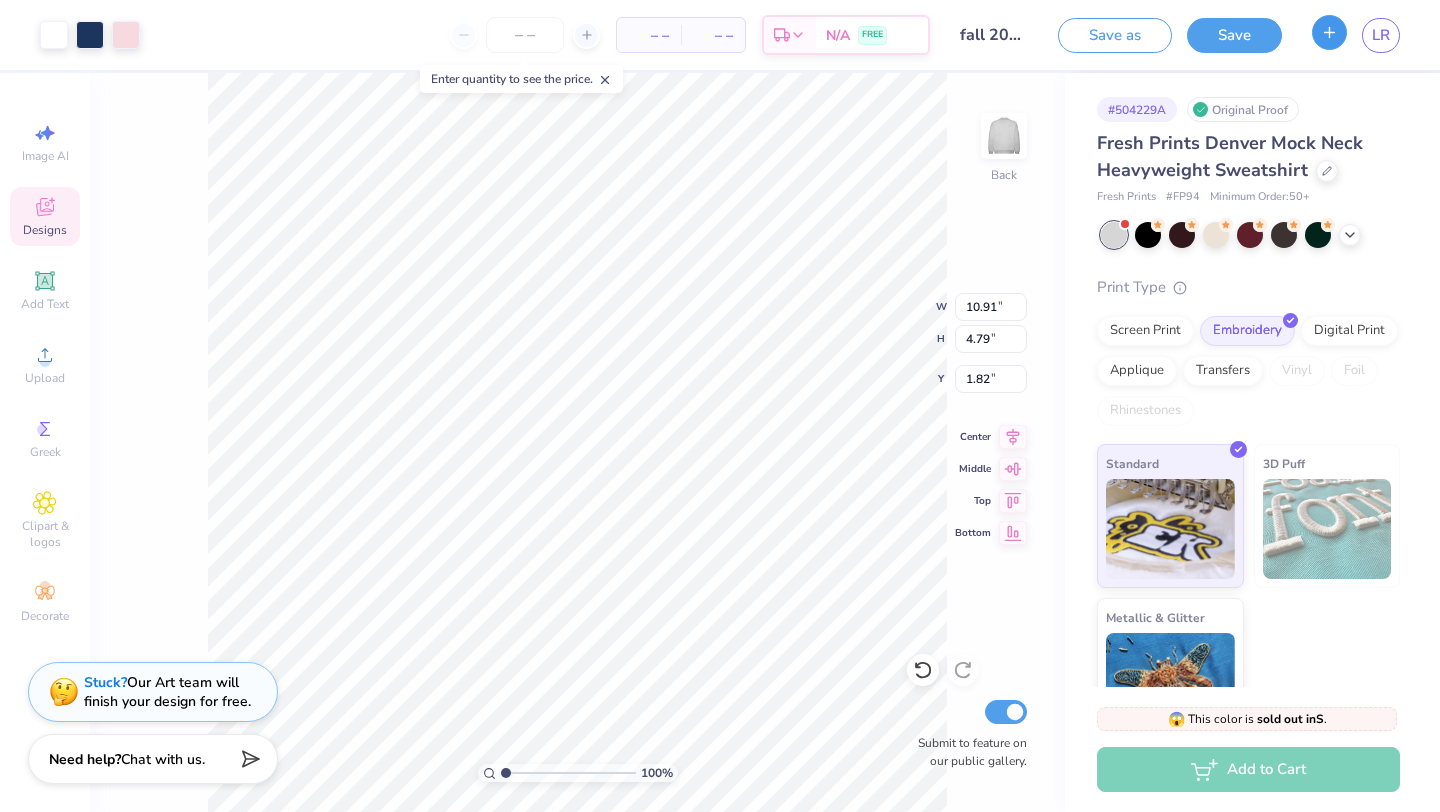 click at bounding box center [1329, 32] 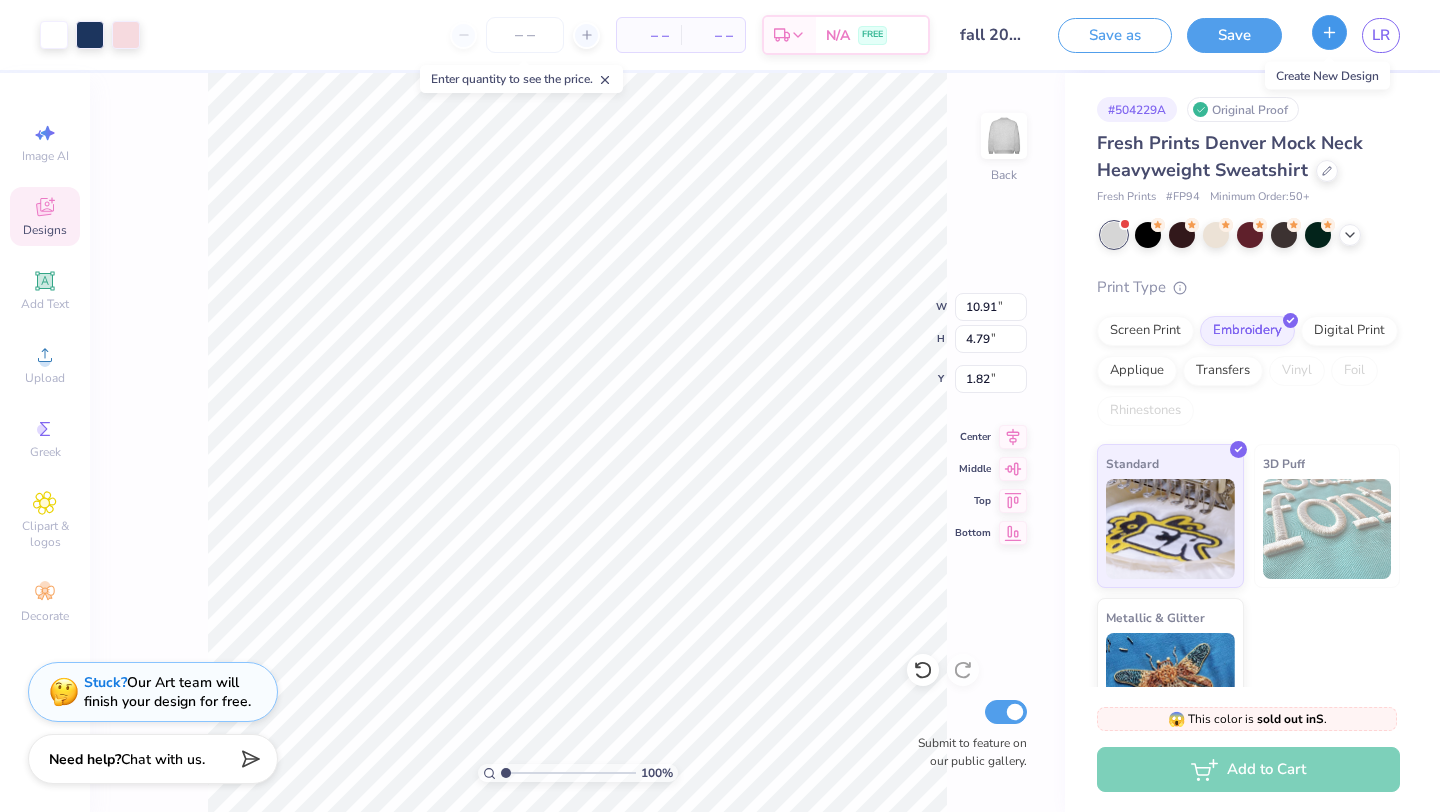 click 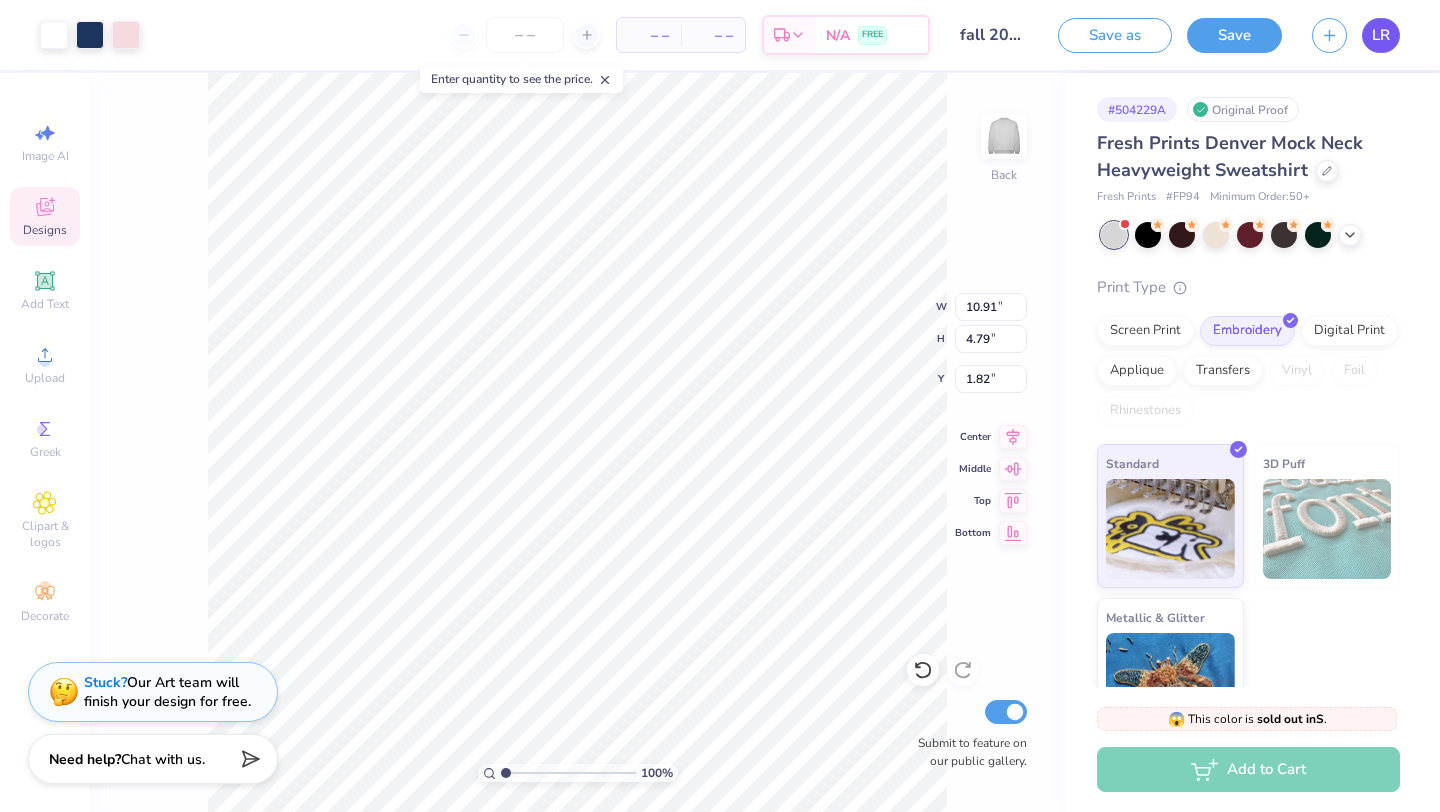 click on "LR" at bounding box center (1381, 35) 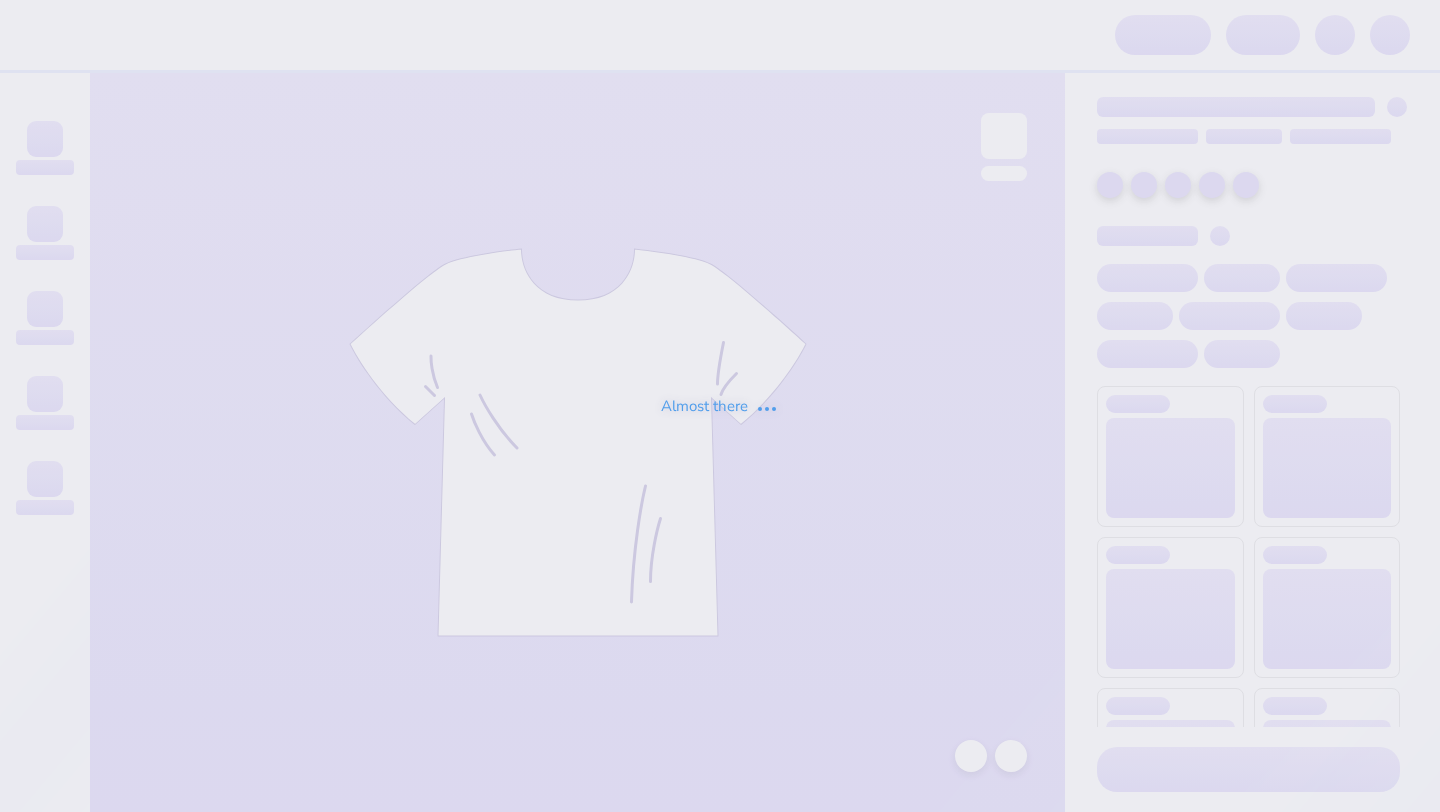 scroll, scrollTop: 0, scrollLeft: 0, axis: both 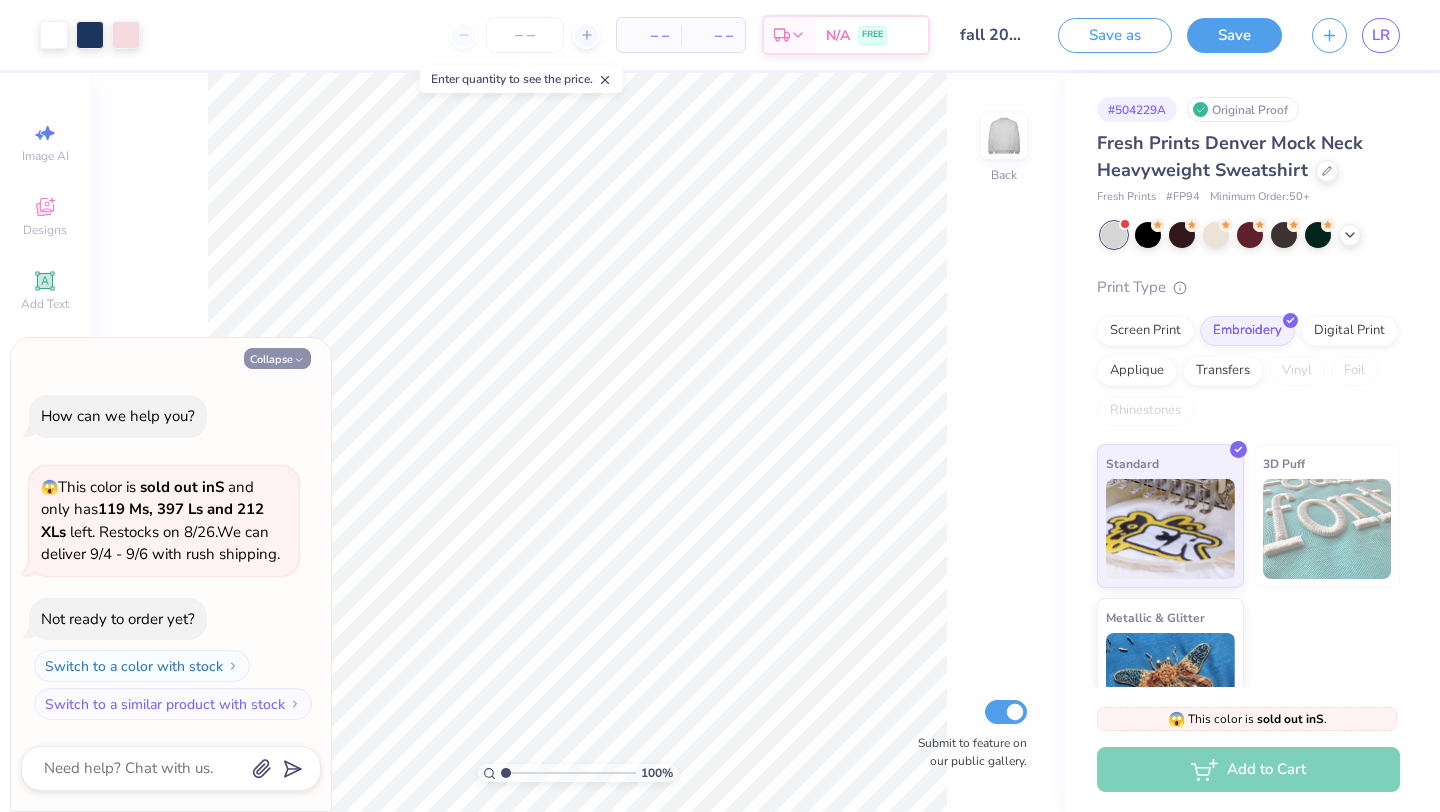click on "Collapse" at bounding box center [277, 358] 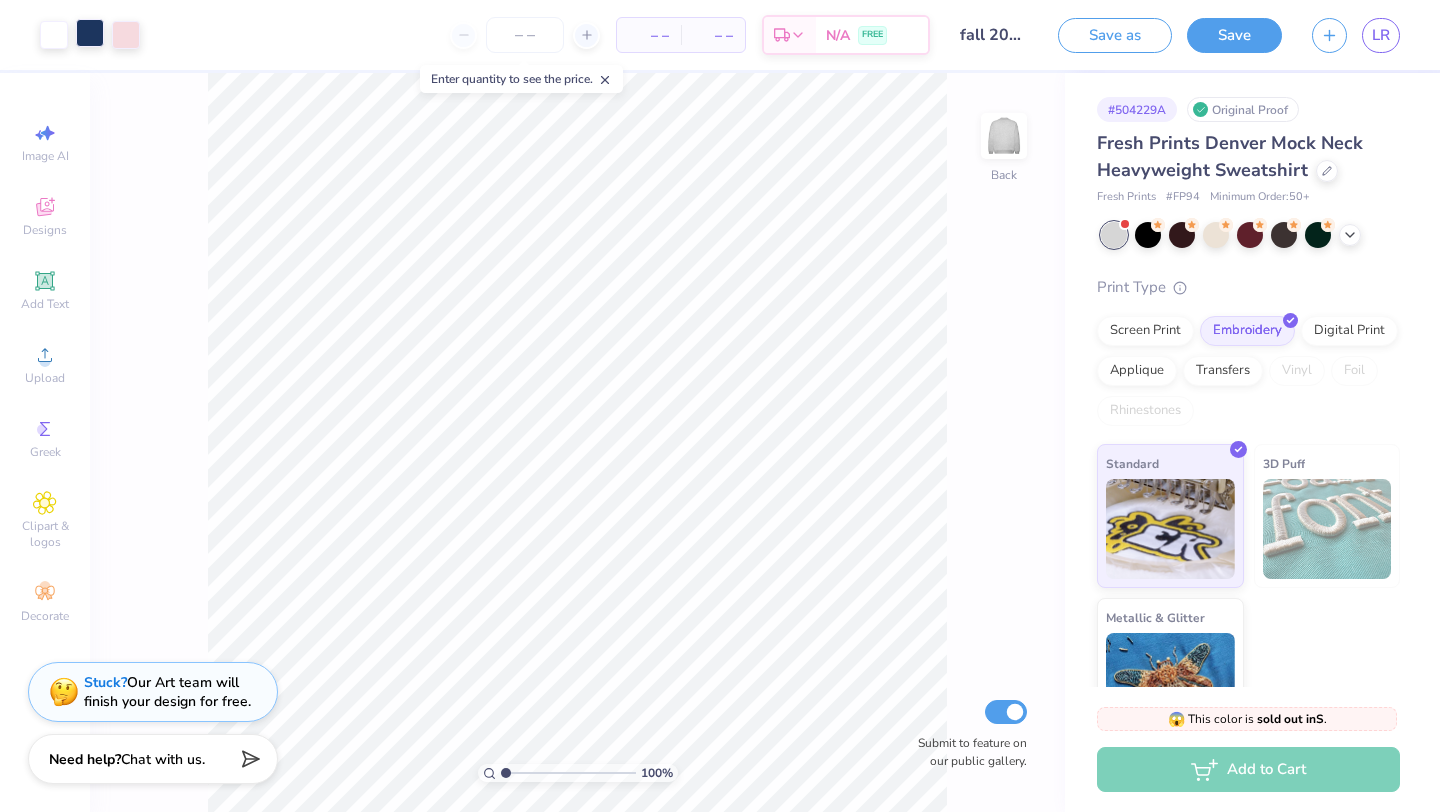 click at bounding box center (90, 33) 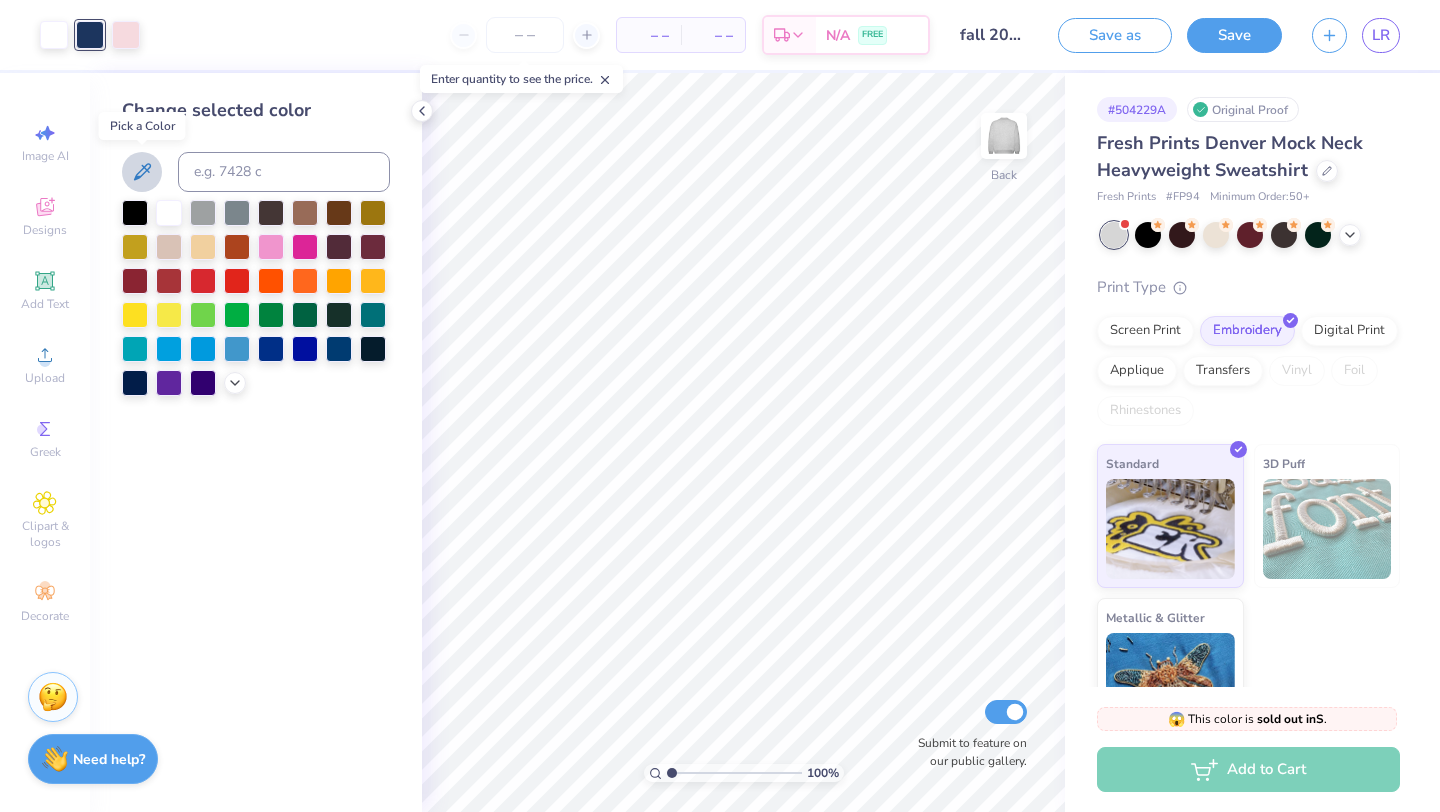 click 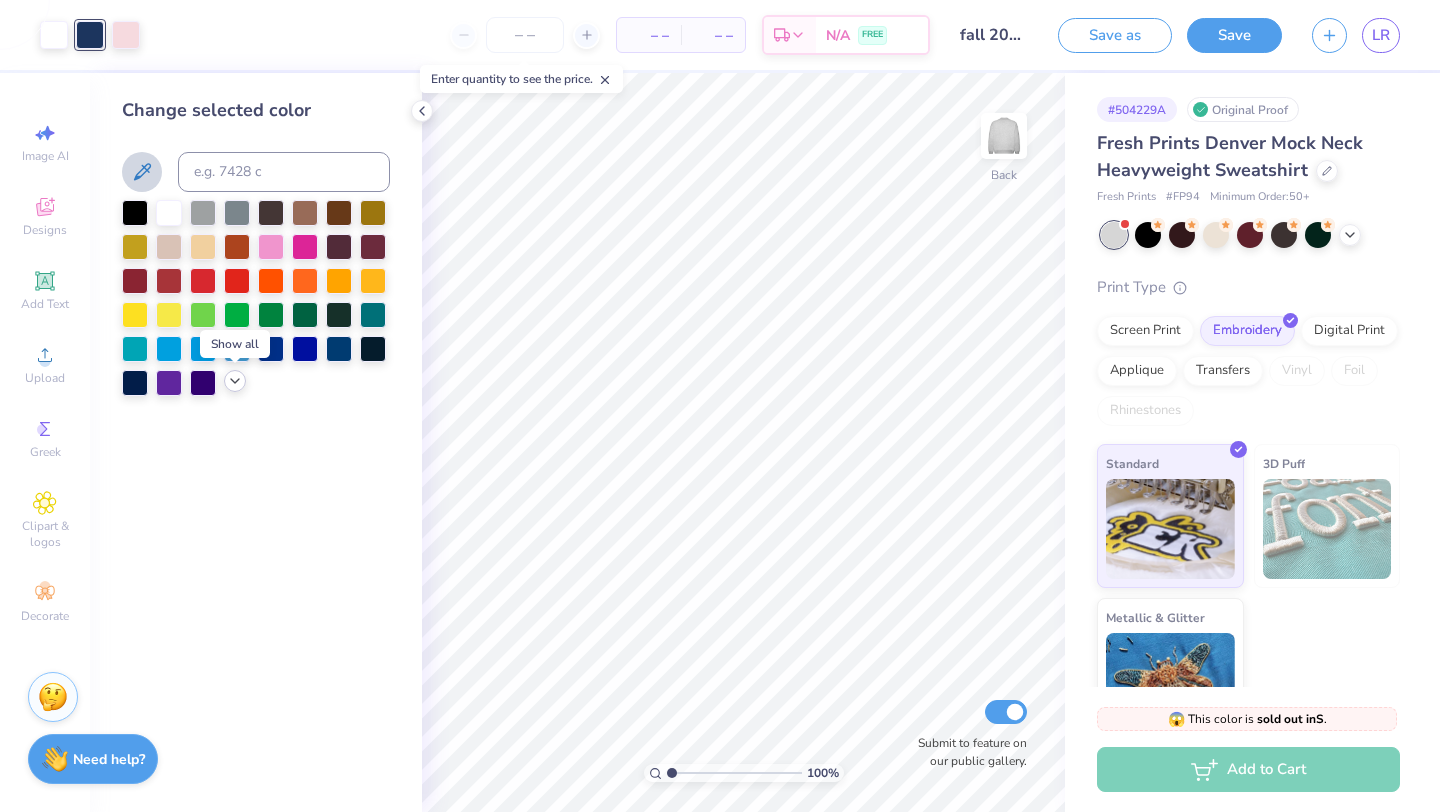 click at bounding box center (235, 381) 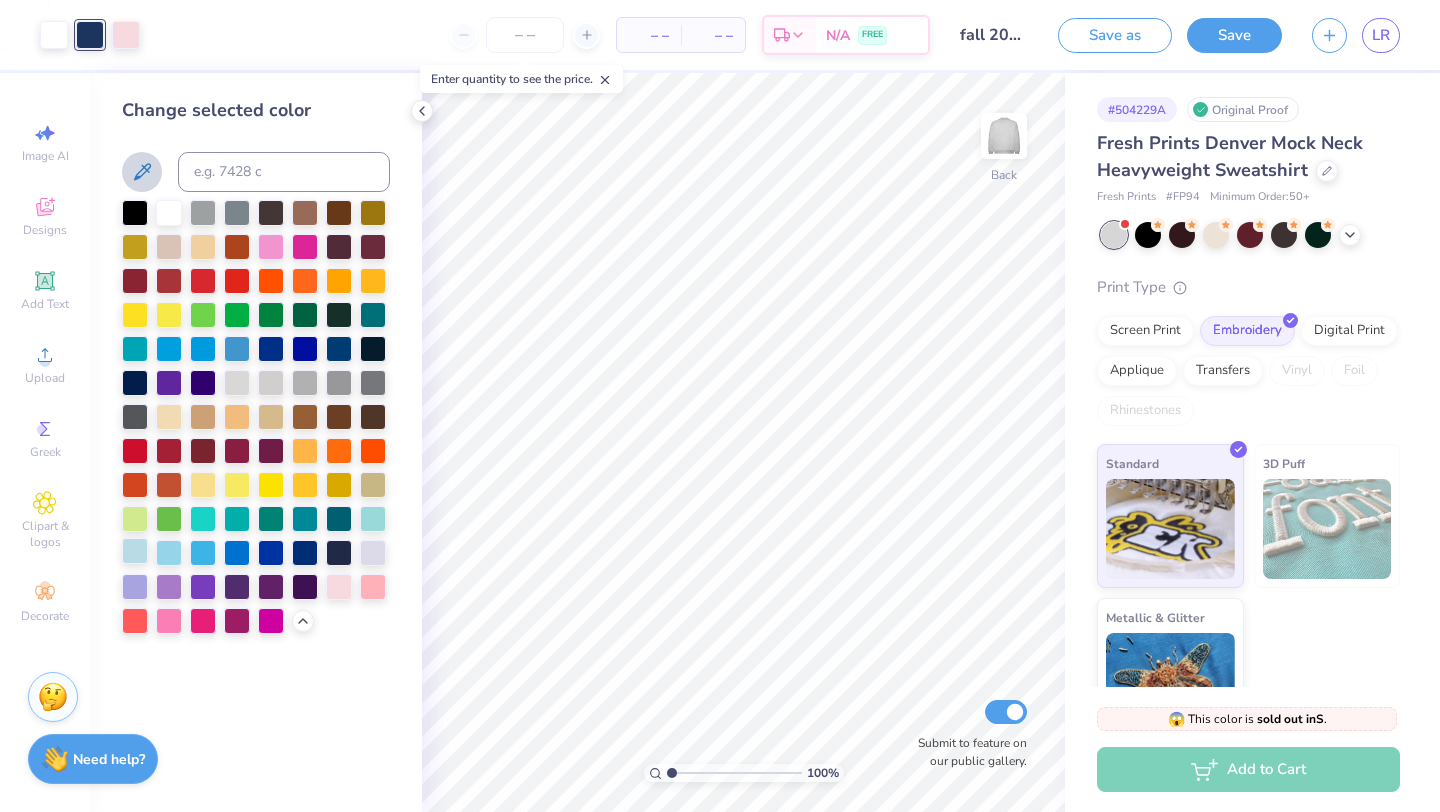 click at bounding box center (135, 551) 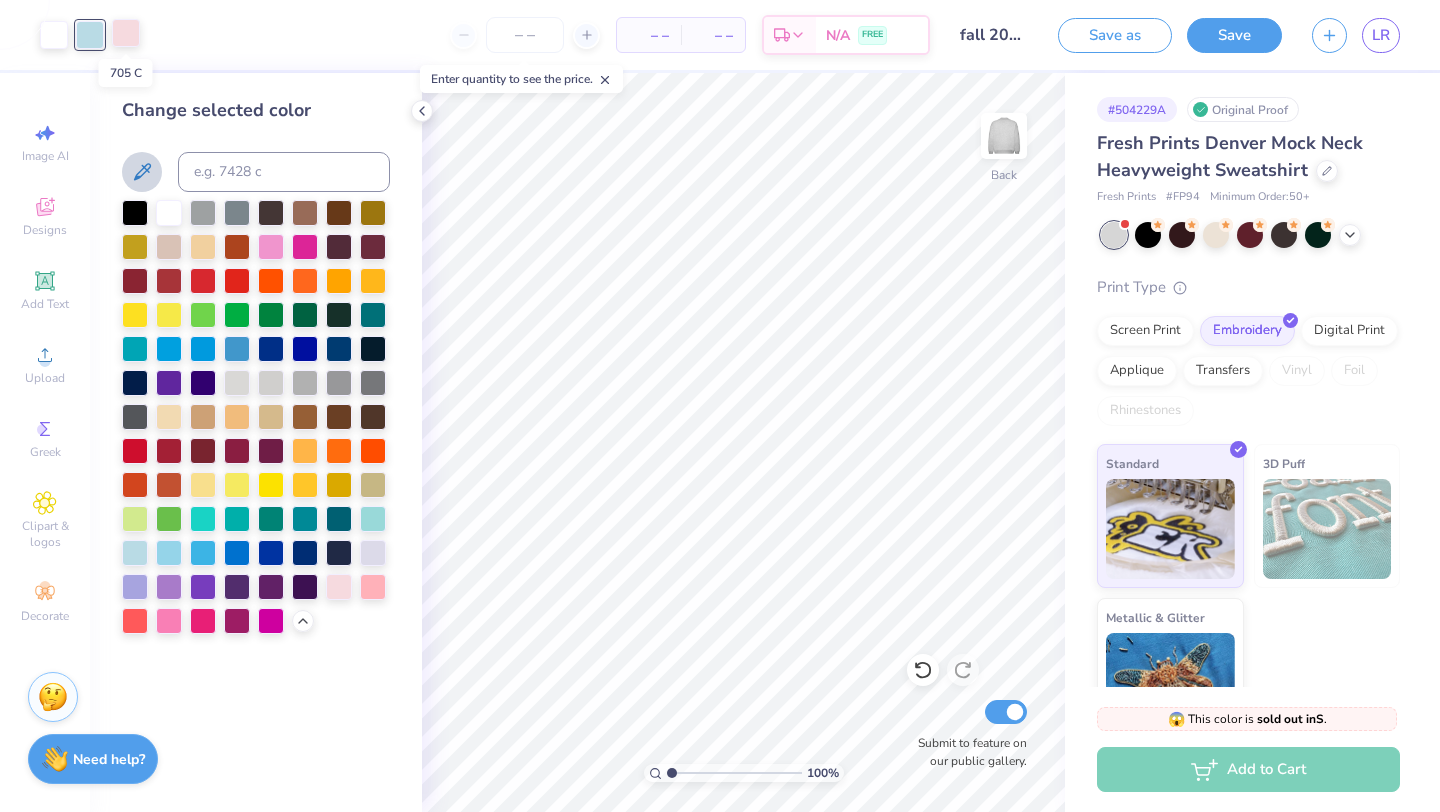 click at bounding box center (126, 33) 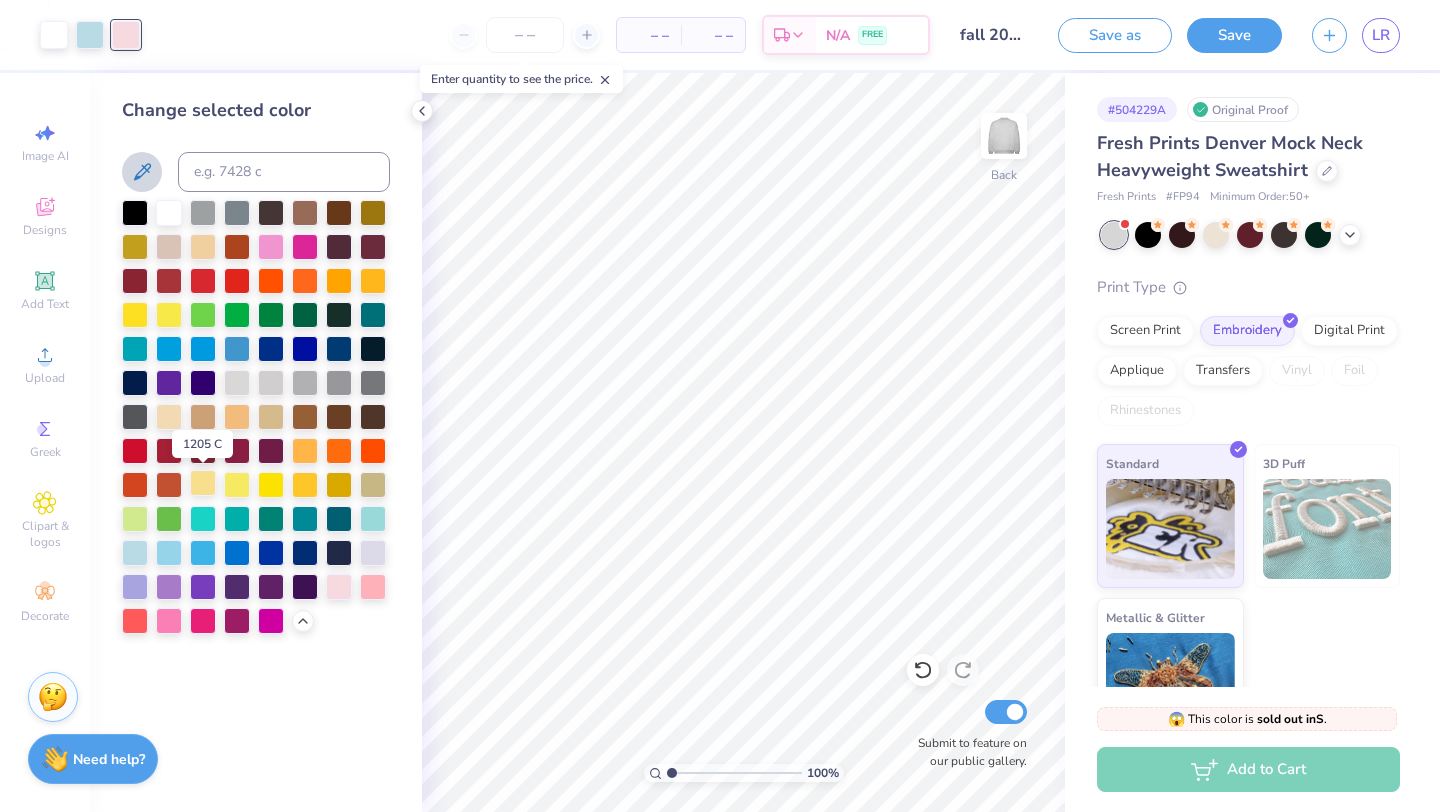 click at bounding box center (203, 483) 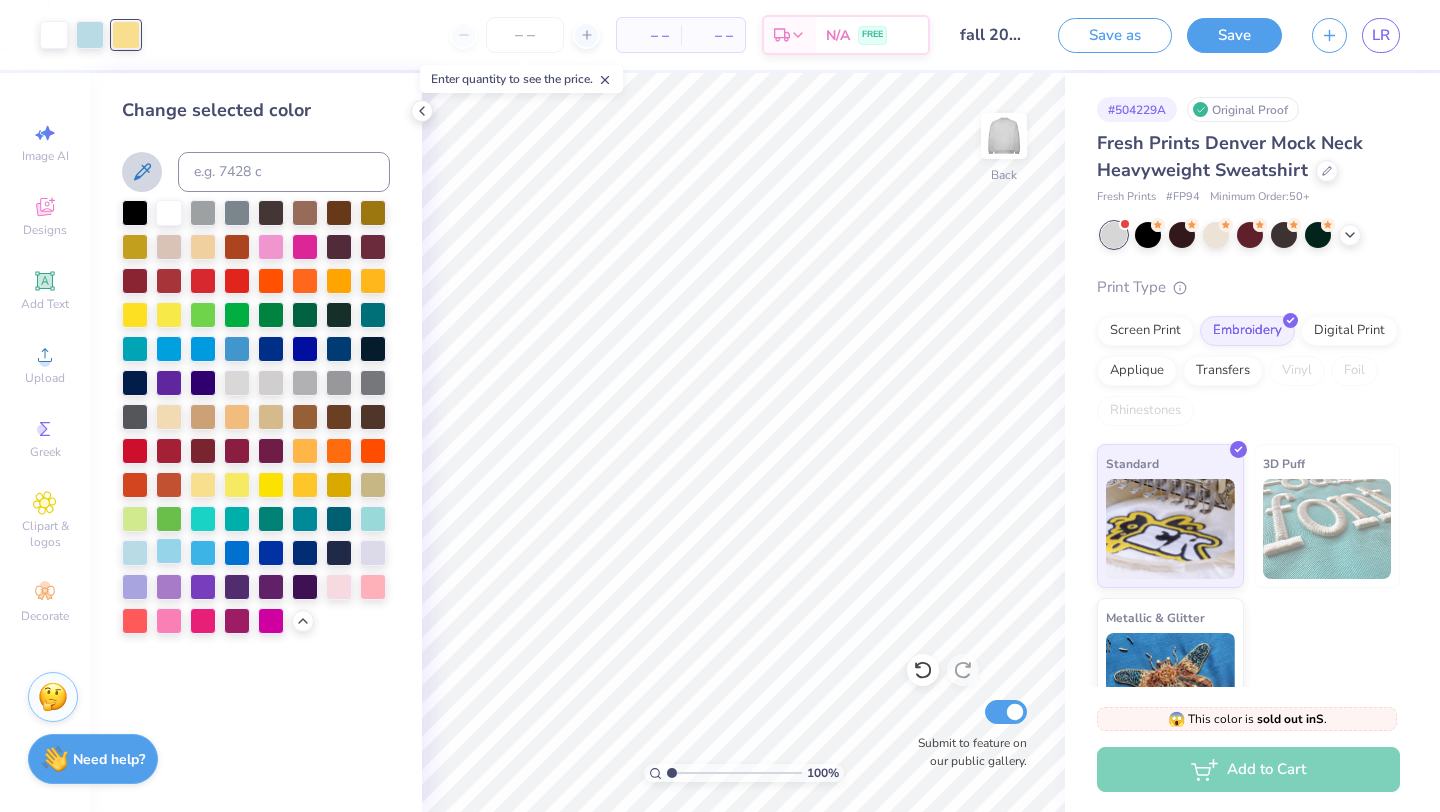 click at bounding box center (169, 551) 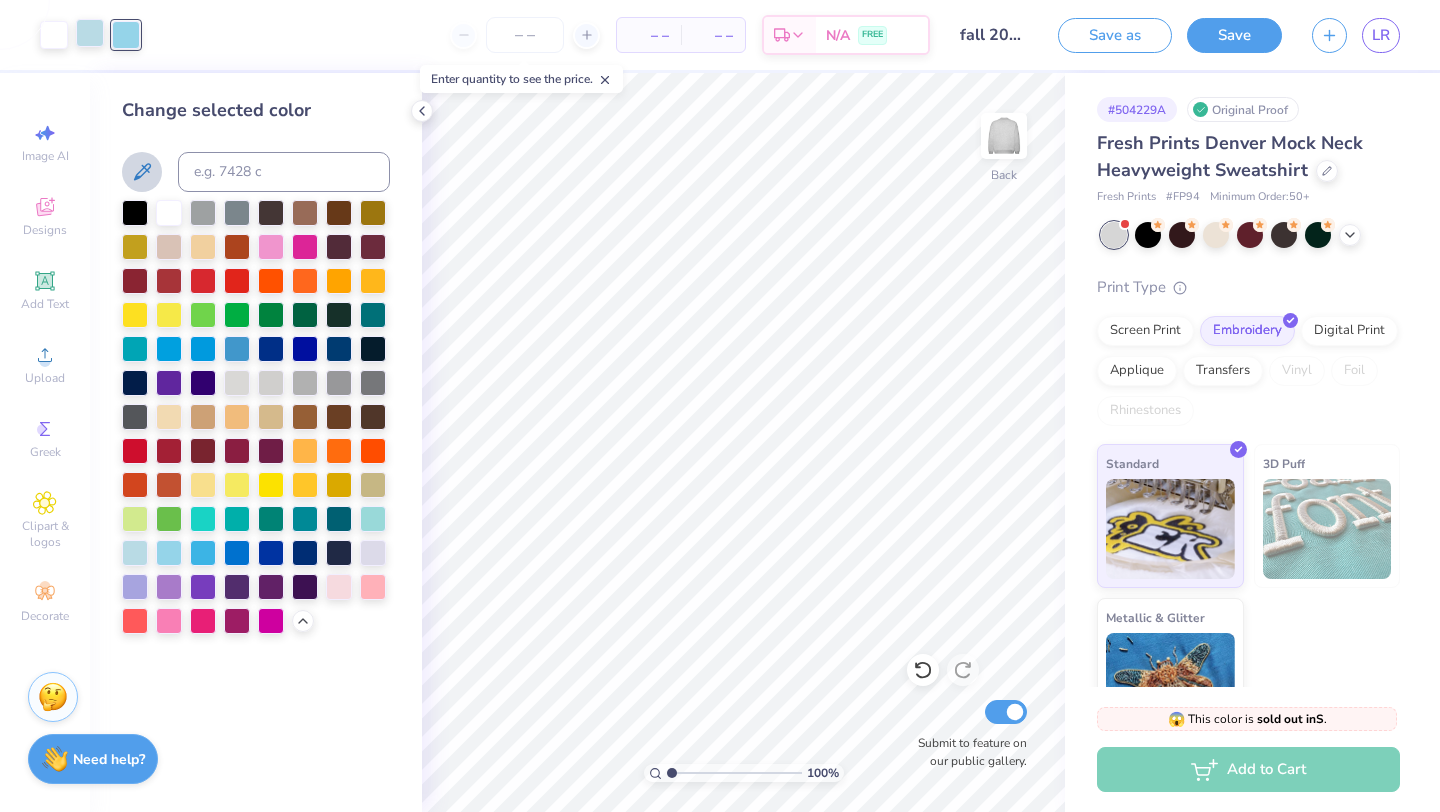 click at bounding box center (90, 33) 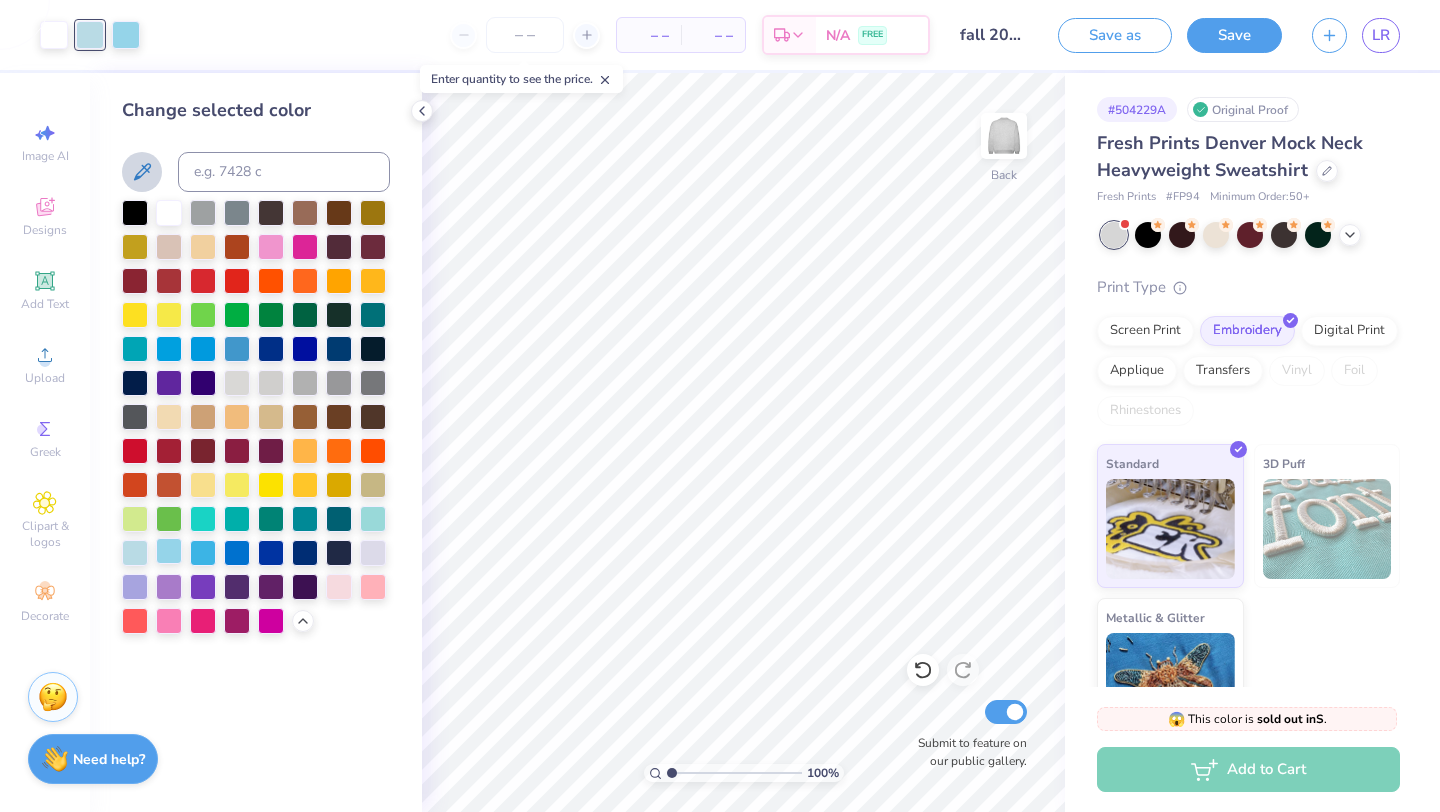 click at bounding box center (169, 551) 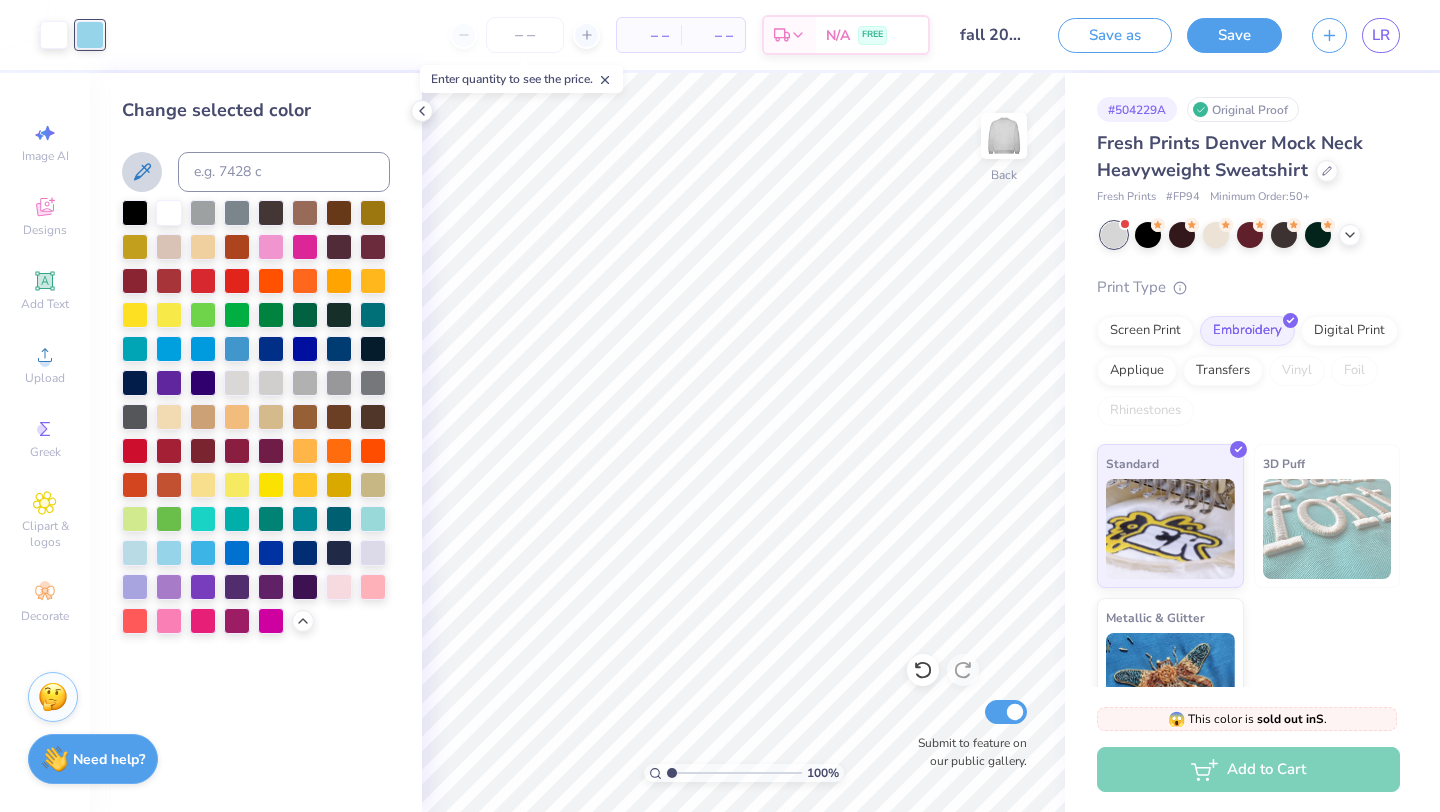 click on "– – Per Item – – Total Est.  Delivery N/A FREE" at bounding box center [524, 35] 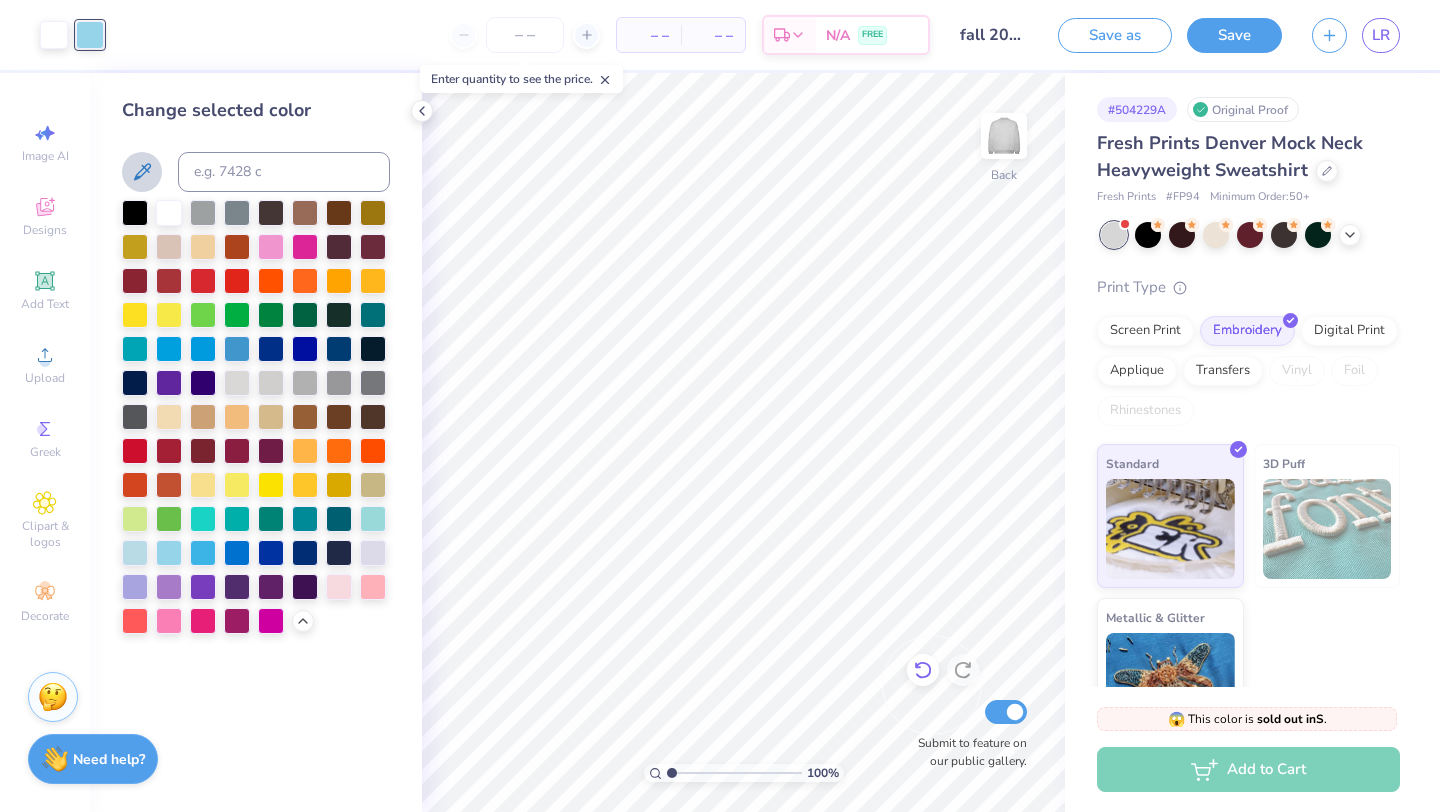 click 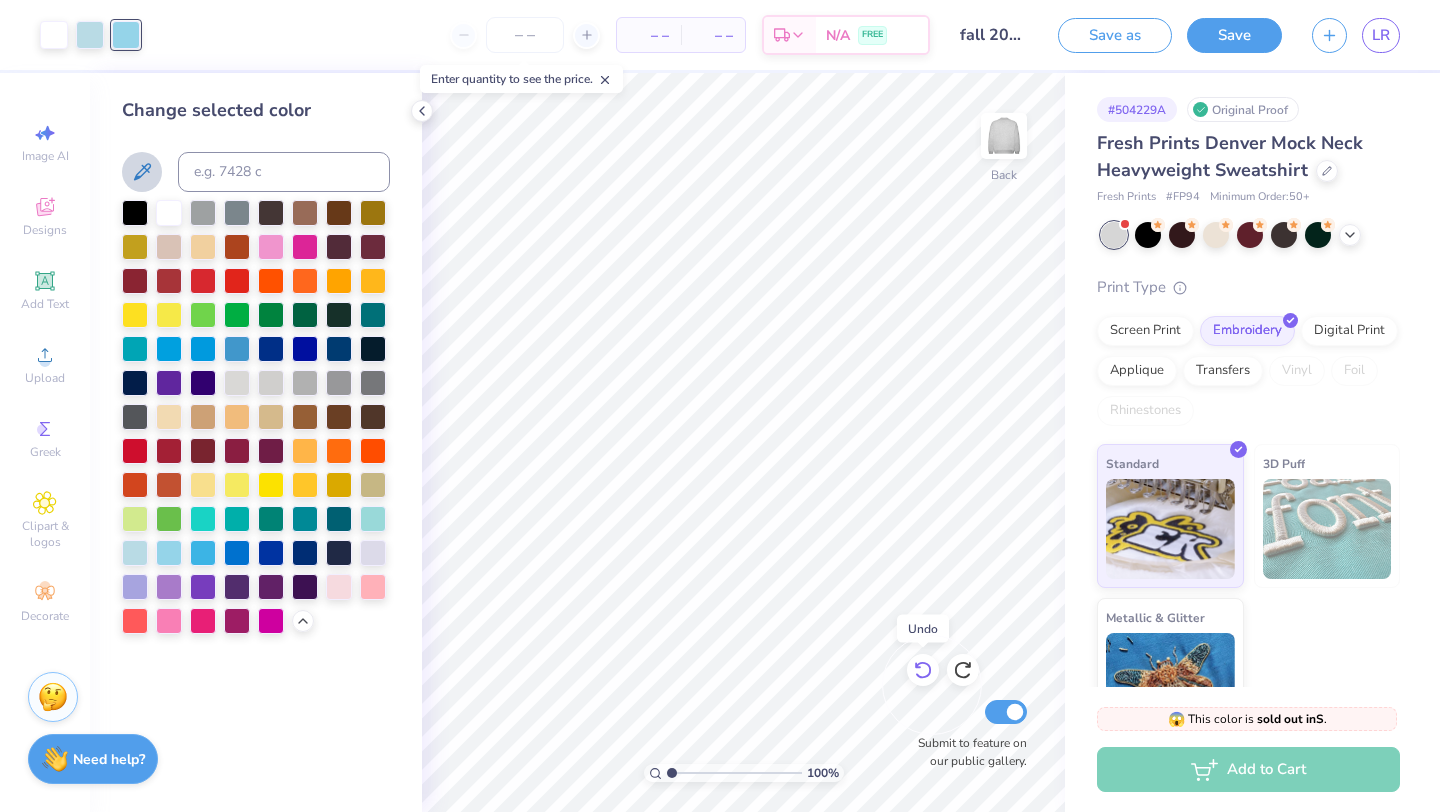 click 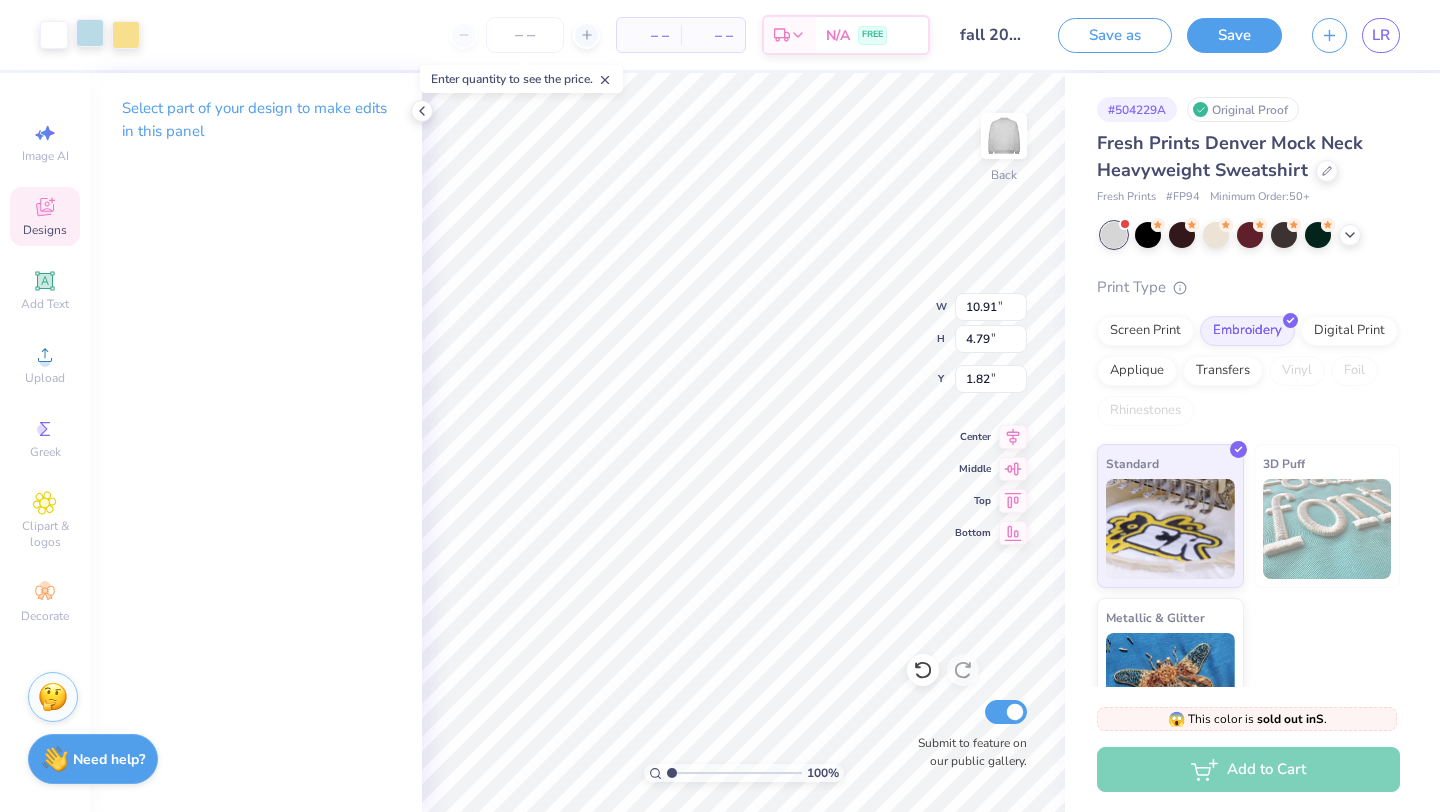 click at bounding box center [90, 33] 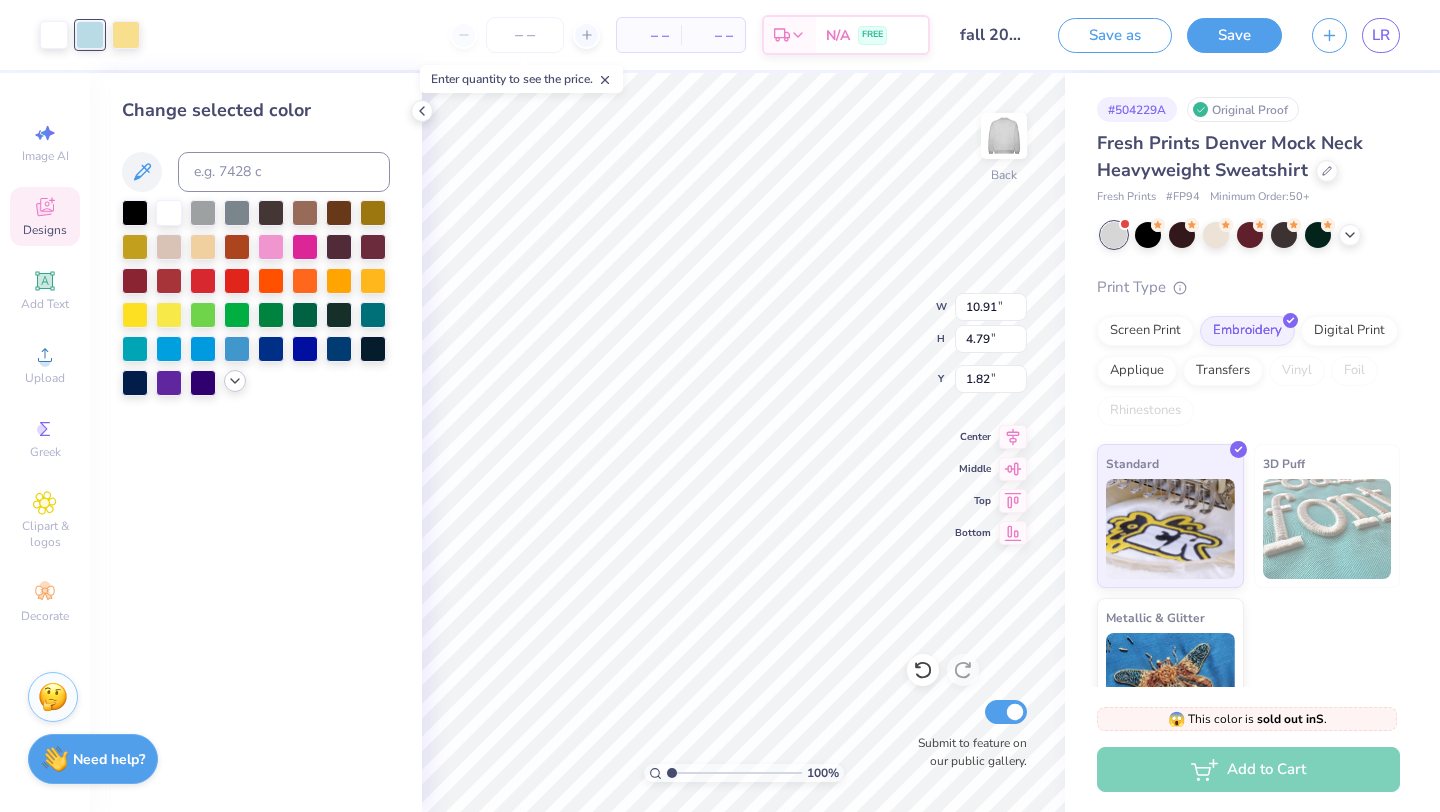 click 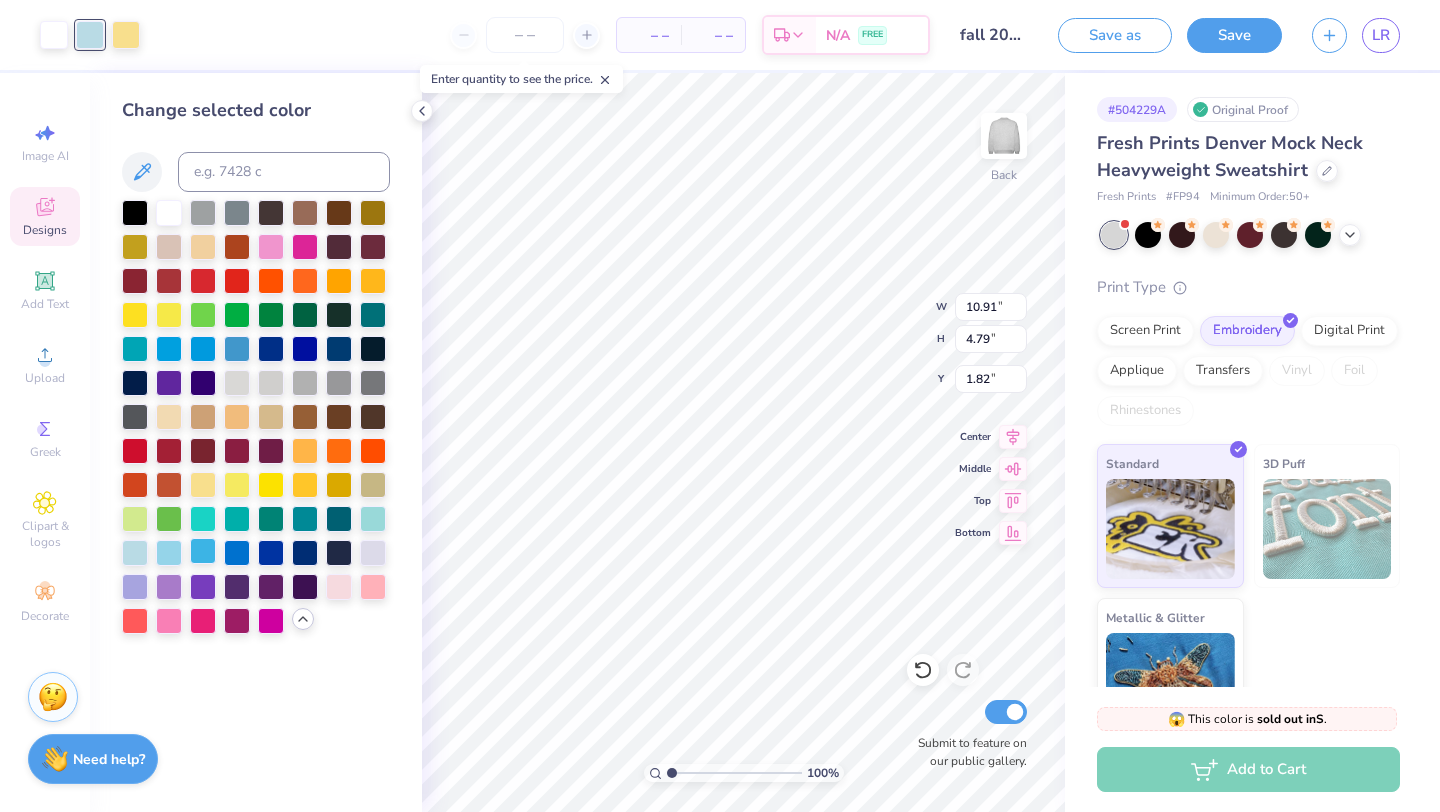 click at bounding box center (203, 551) 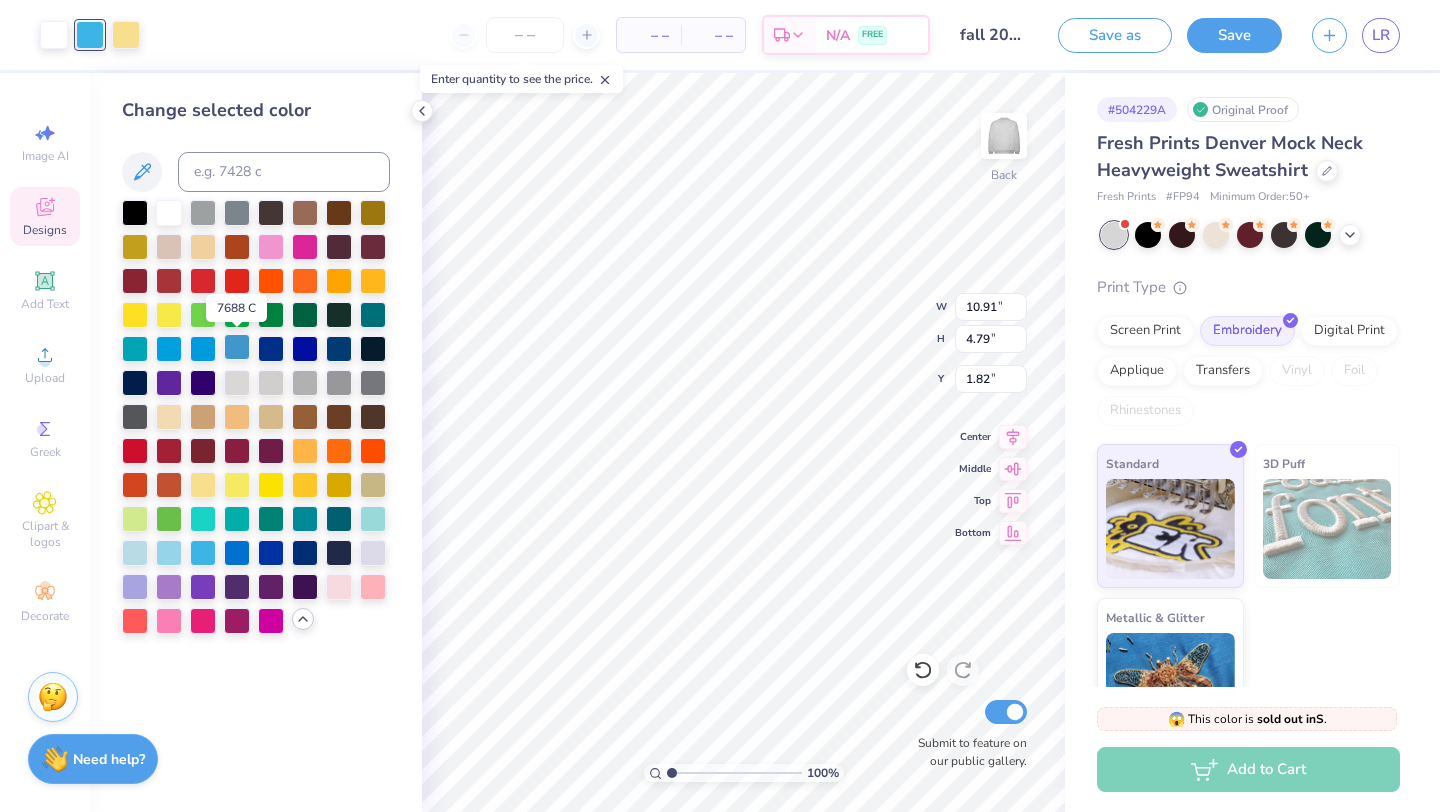 click at bounding box center [237, 347] 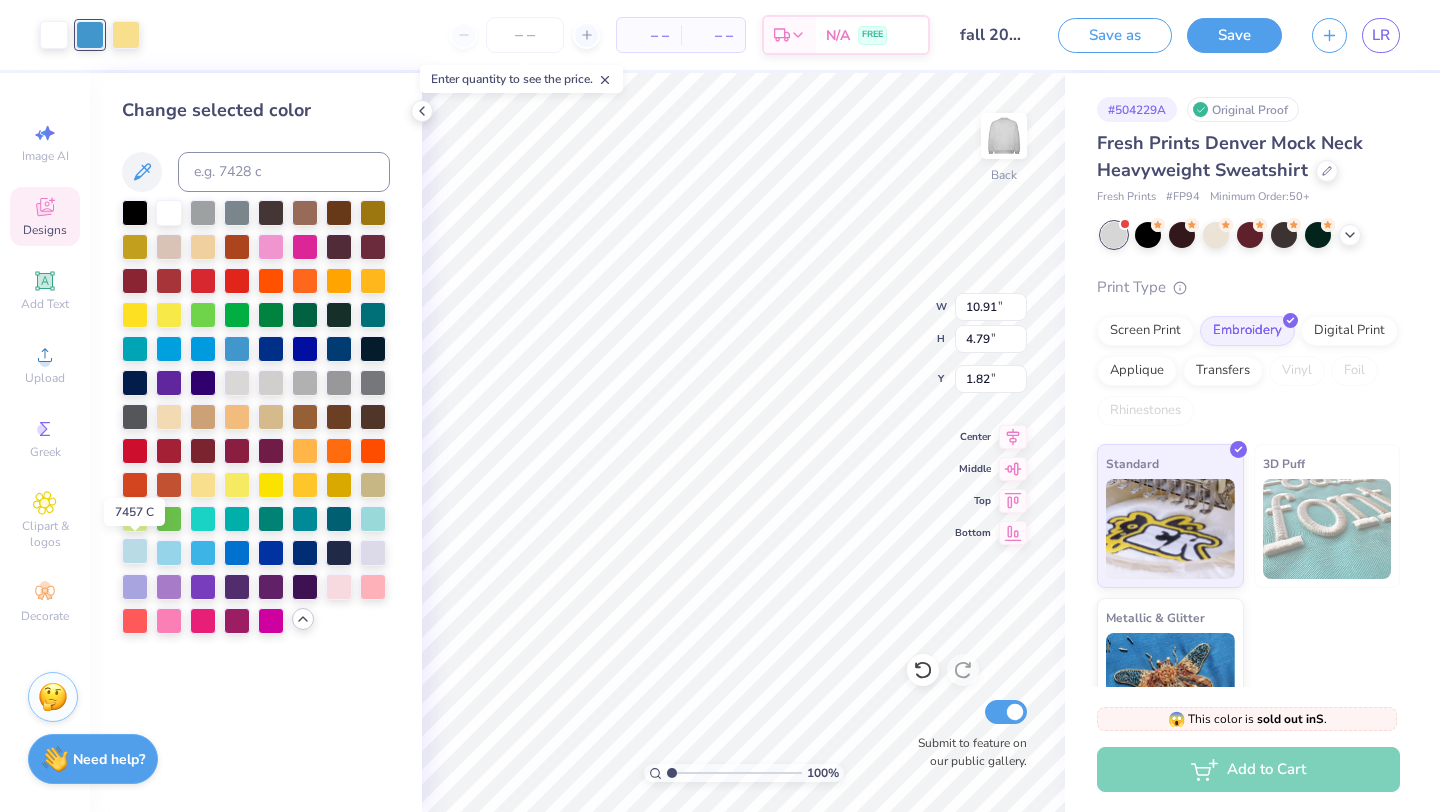 click at bounding box center [135, 551] 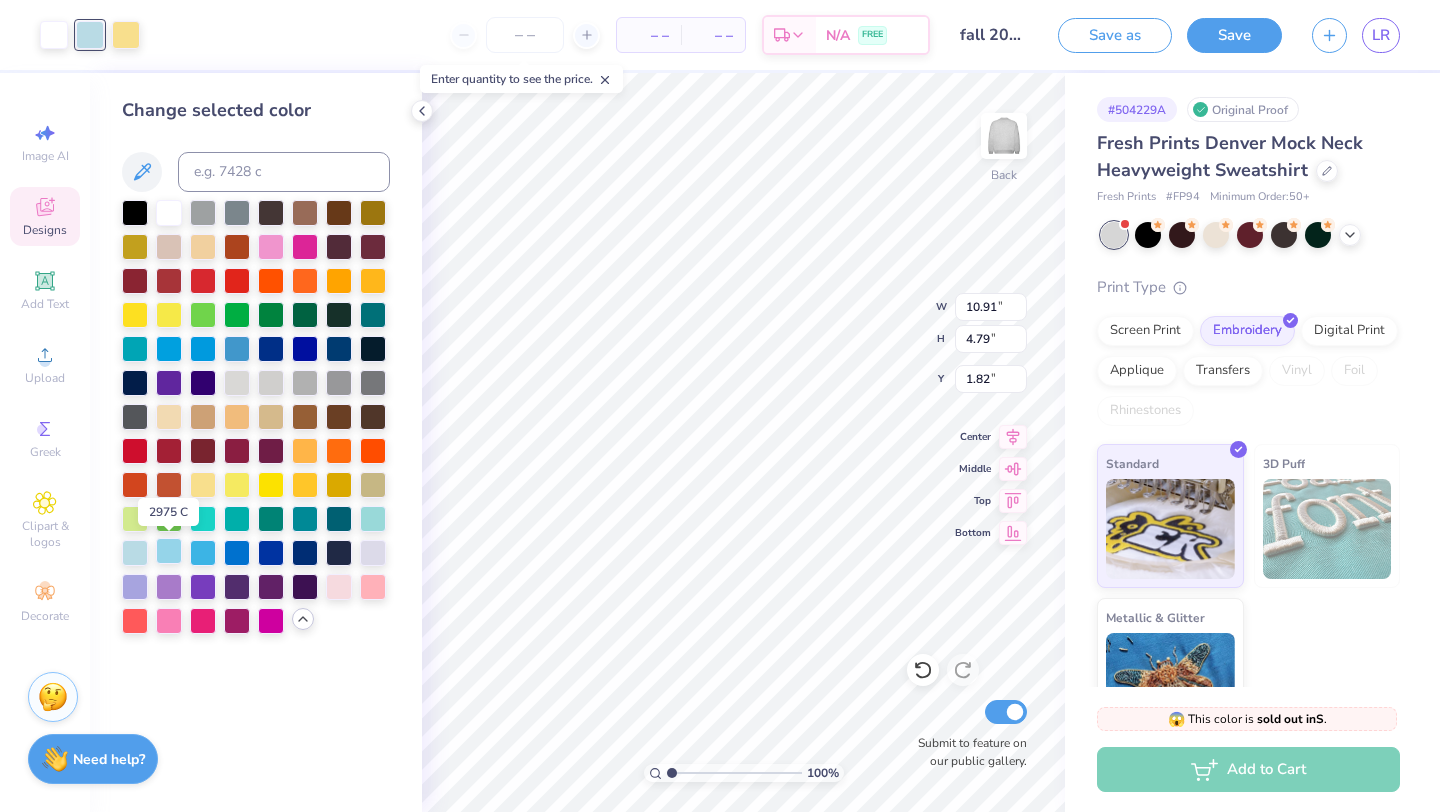 click at bounding box center (169, 551) 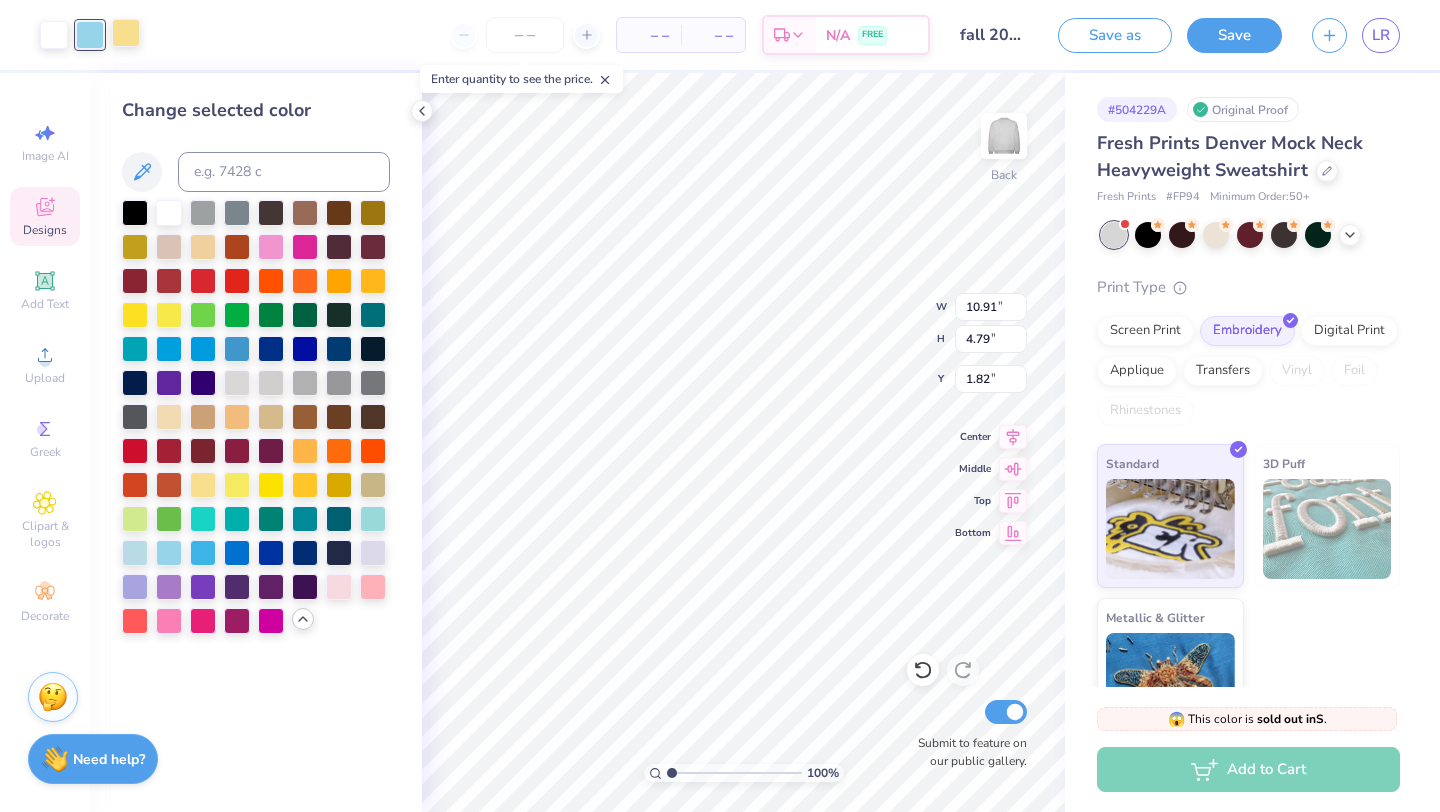 click at bounding box center [126, 33] 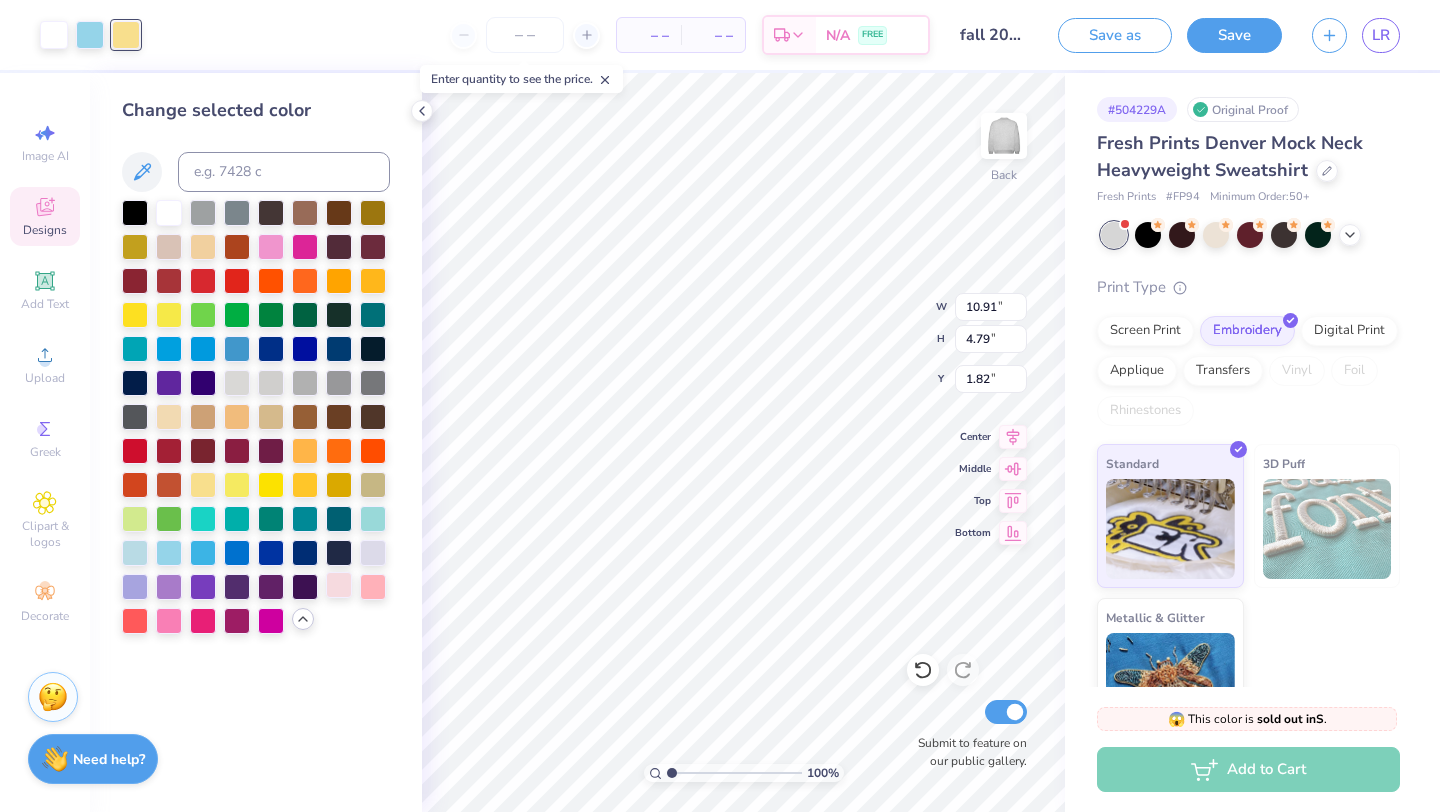 click at bounding box center [339, 585] 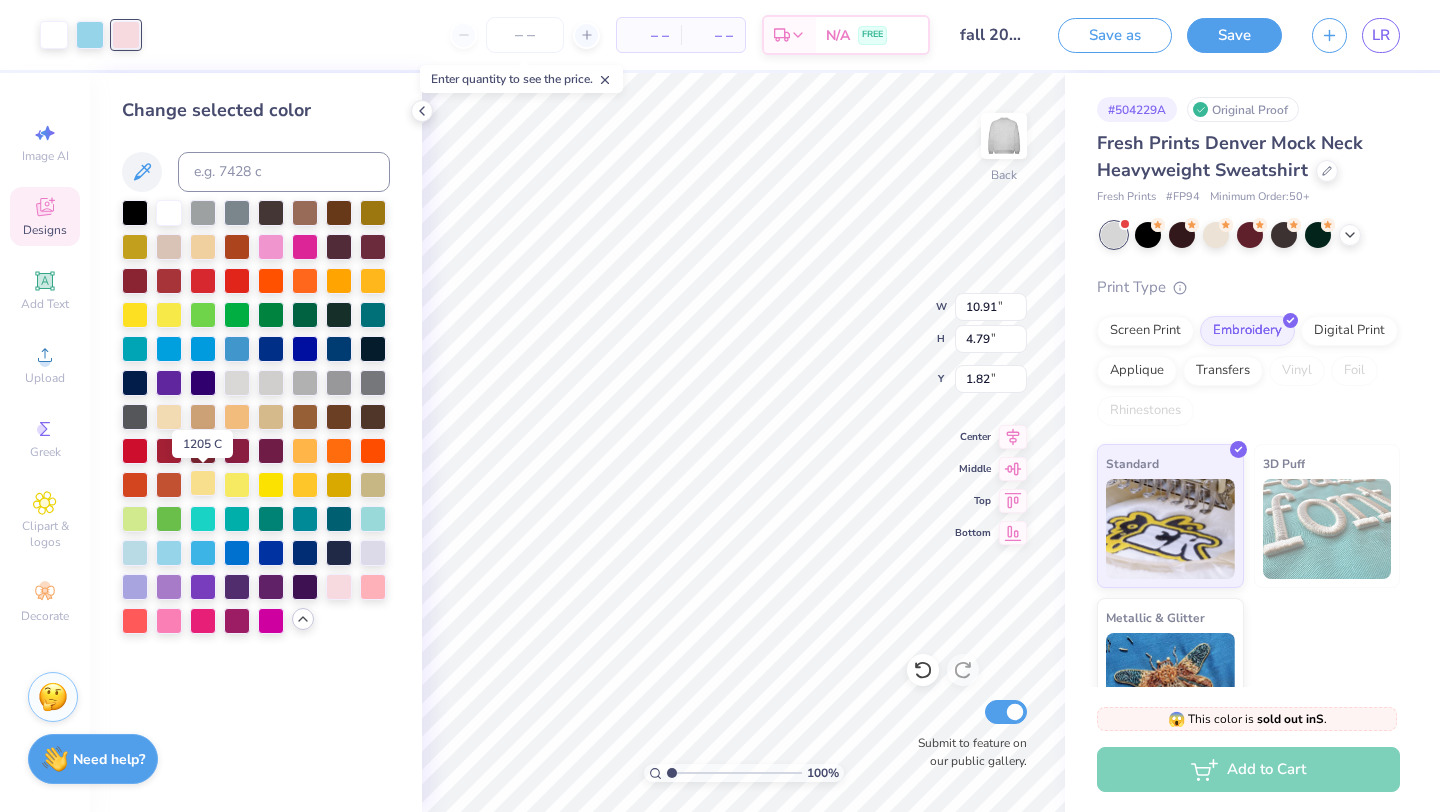 click at bounding box center (203, 483) 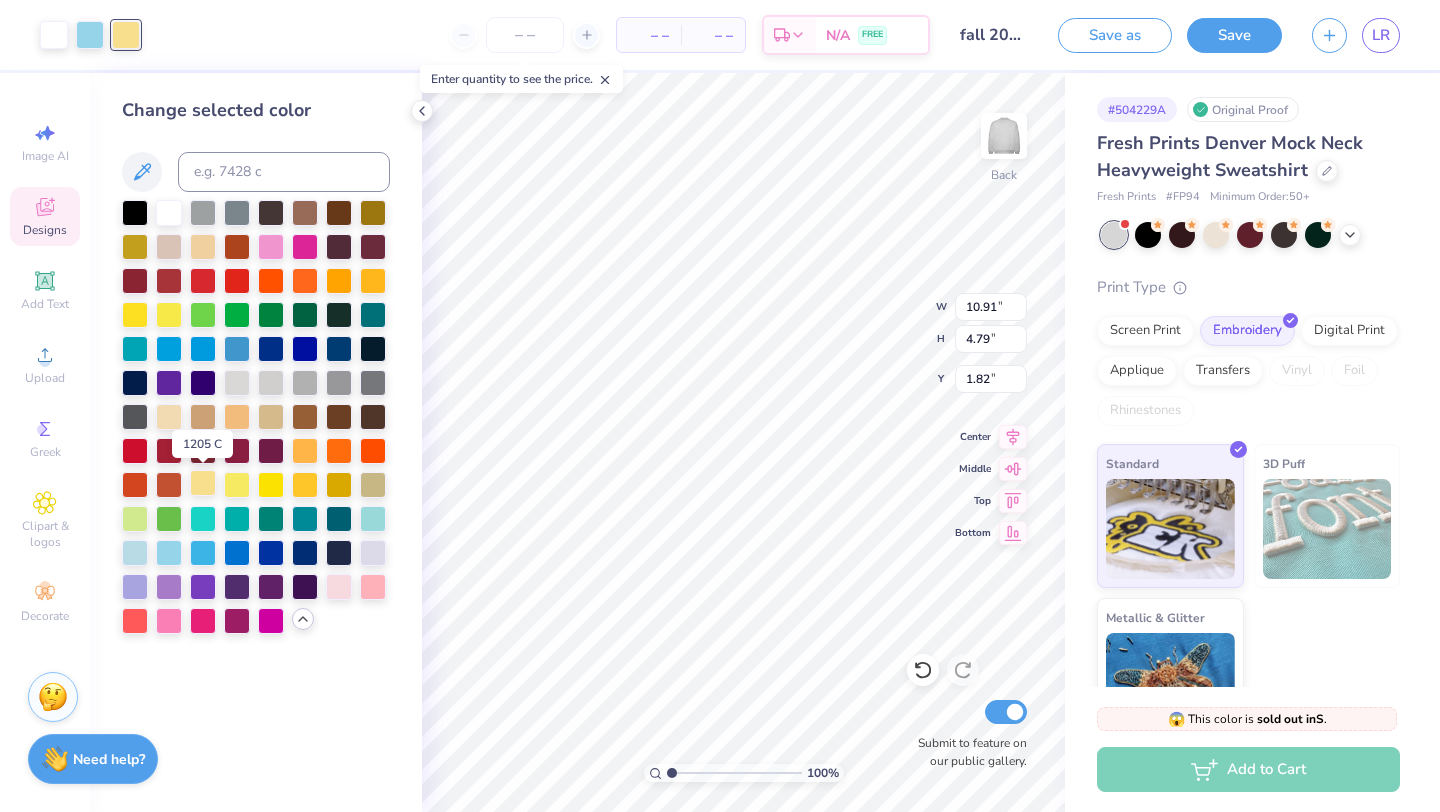 click at bounding box center (203, 483) 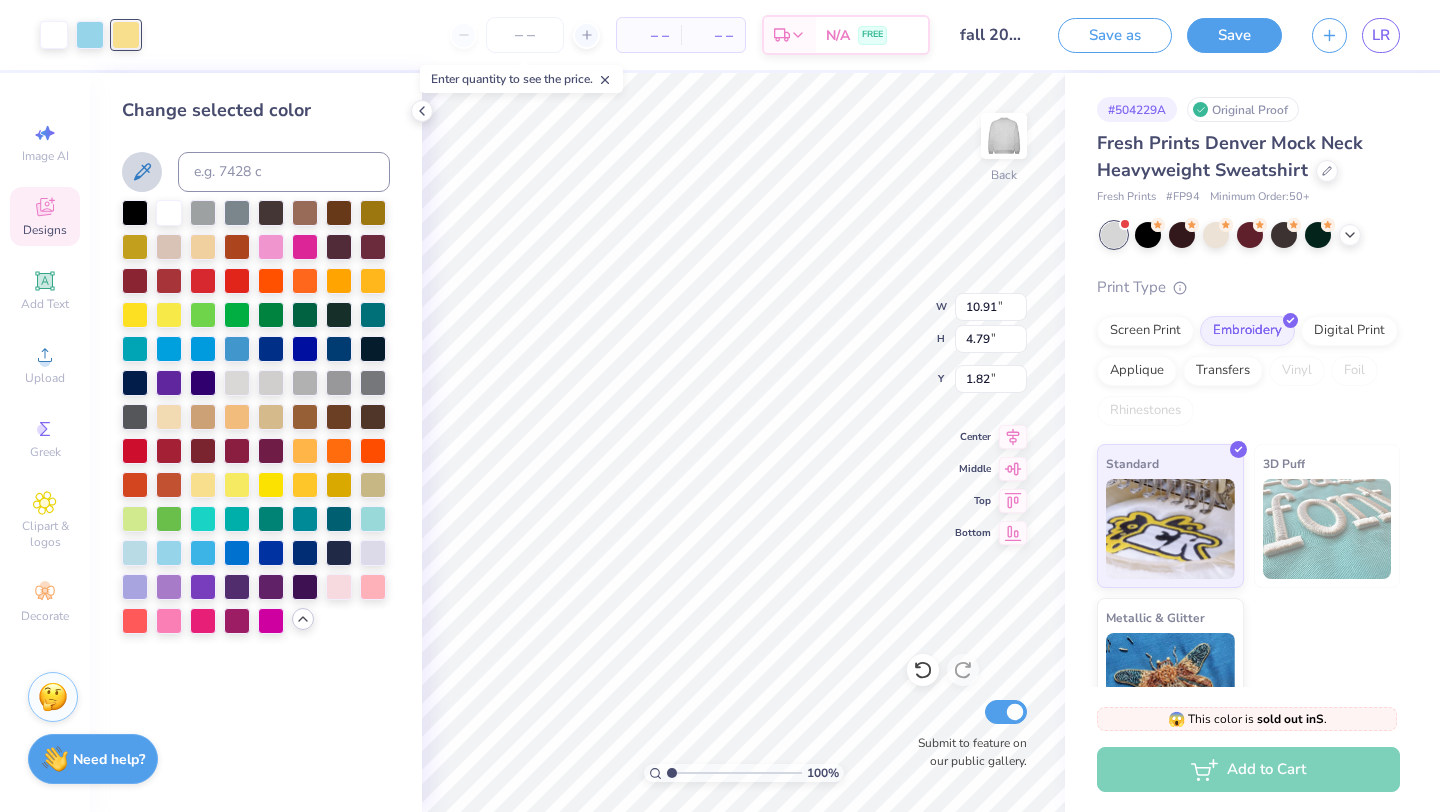 click 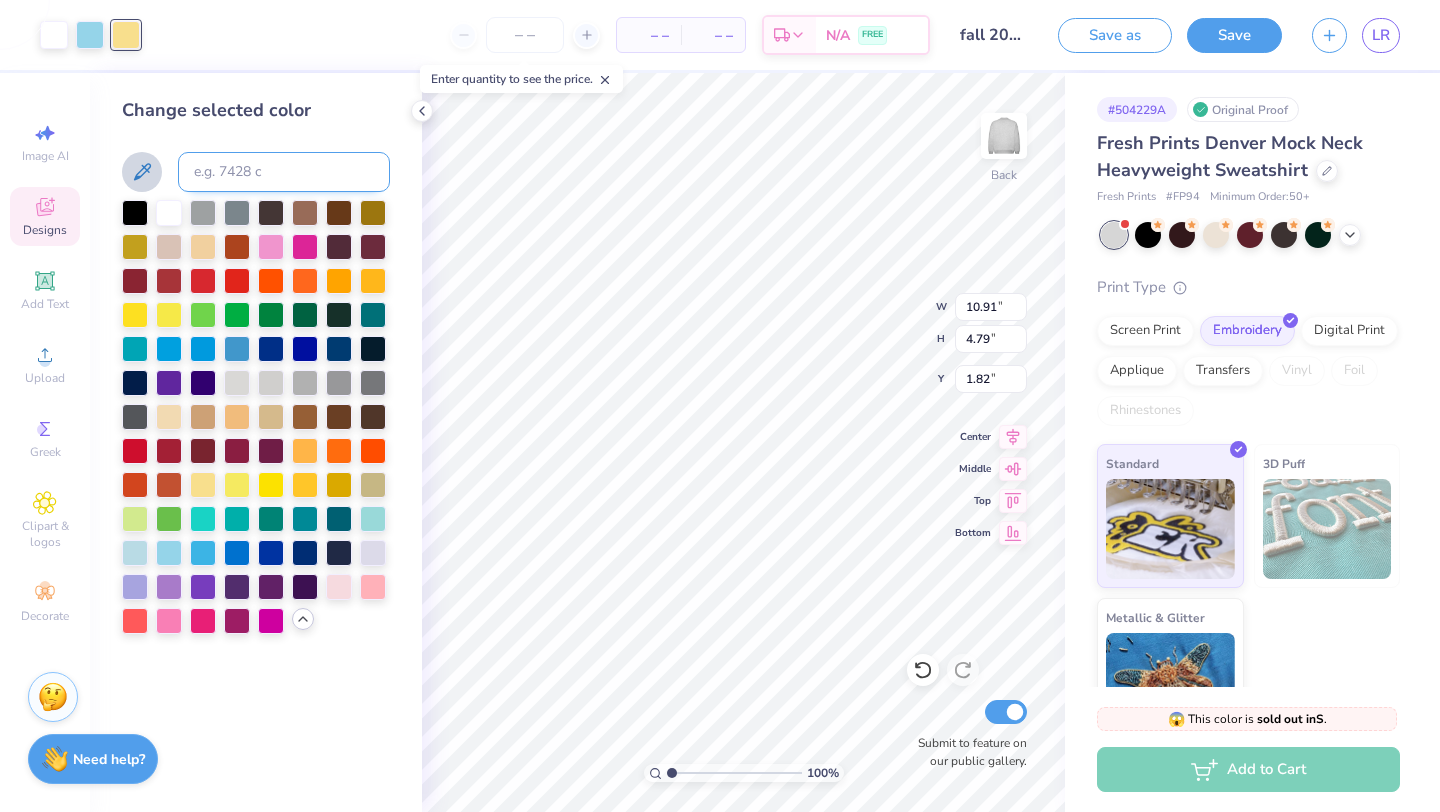 click at bounding box center (284, 172) 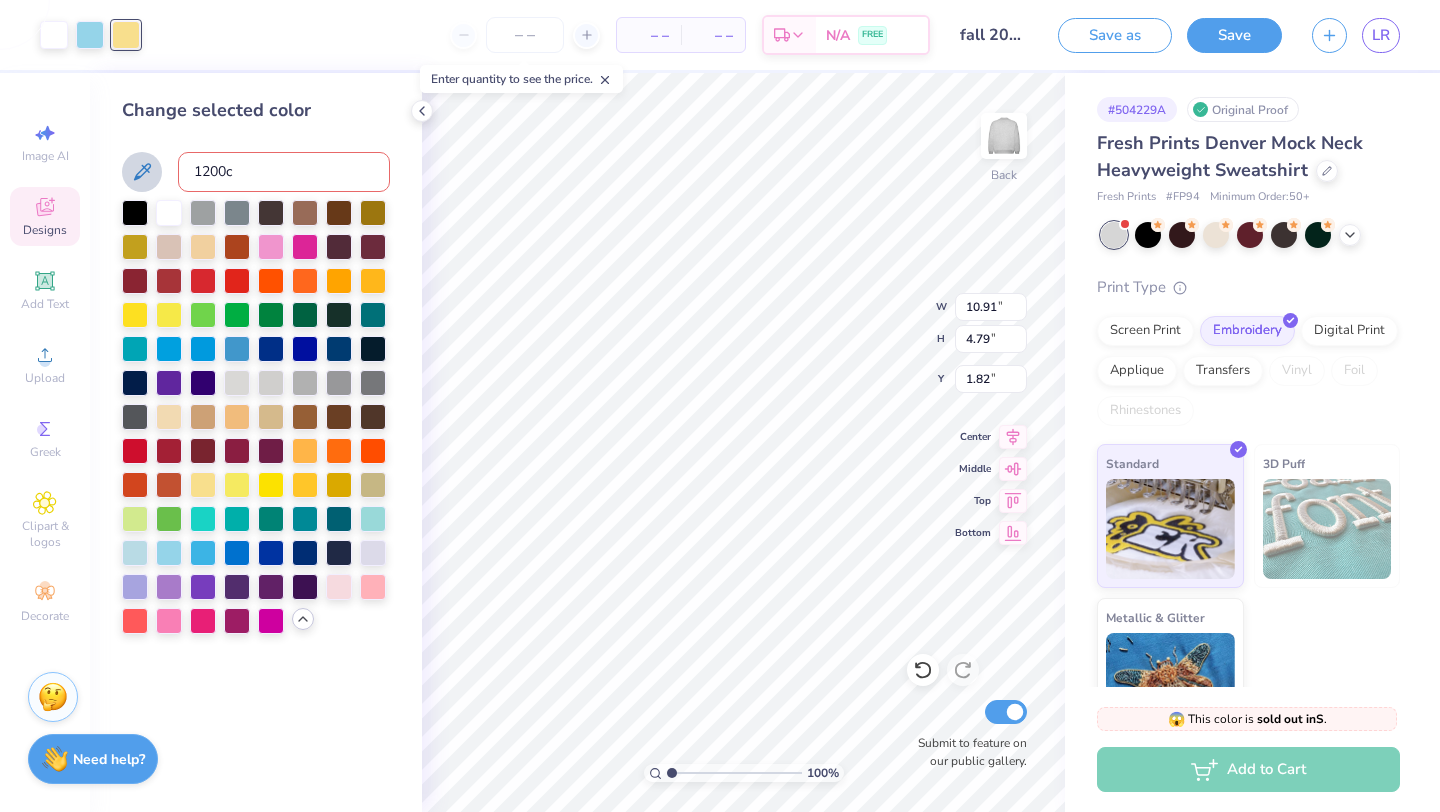 type on "1200c" 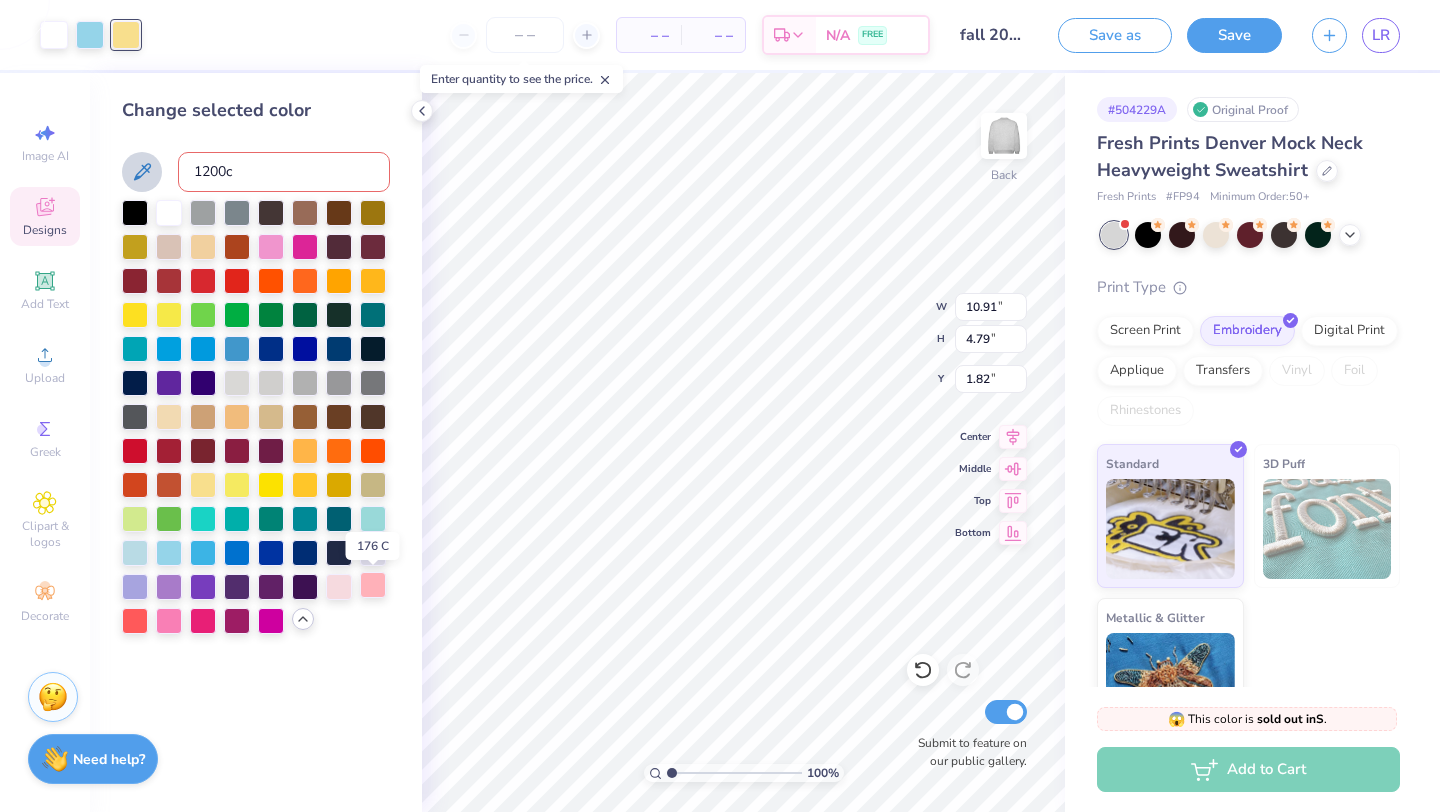 click at bounding box center (373, 585) 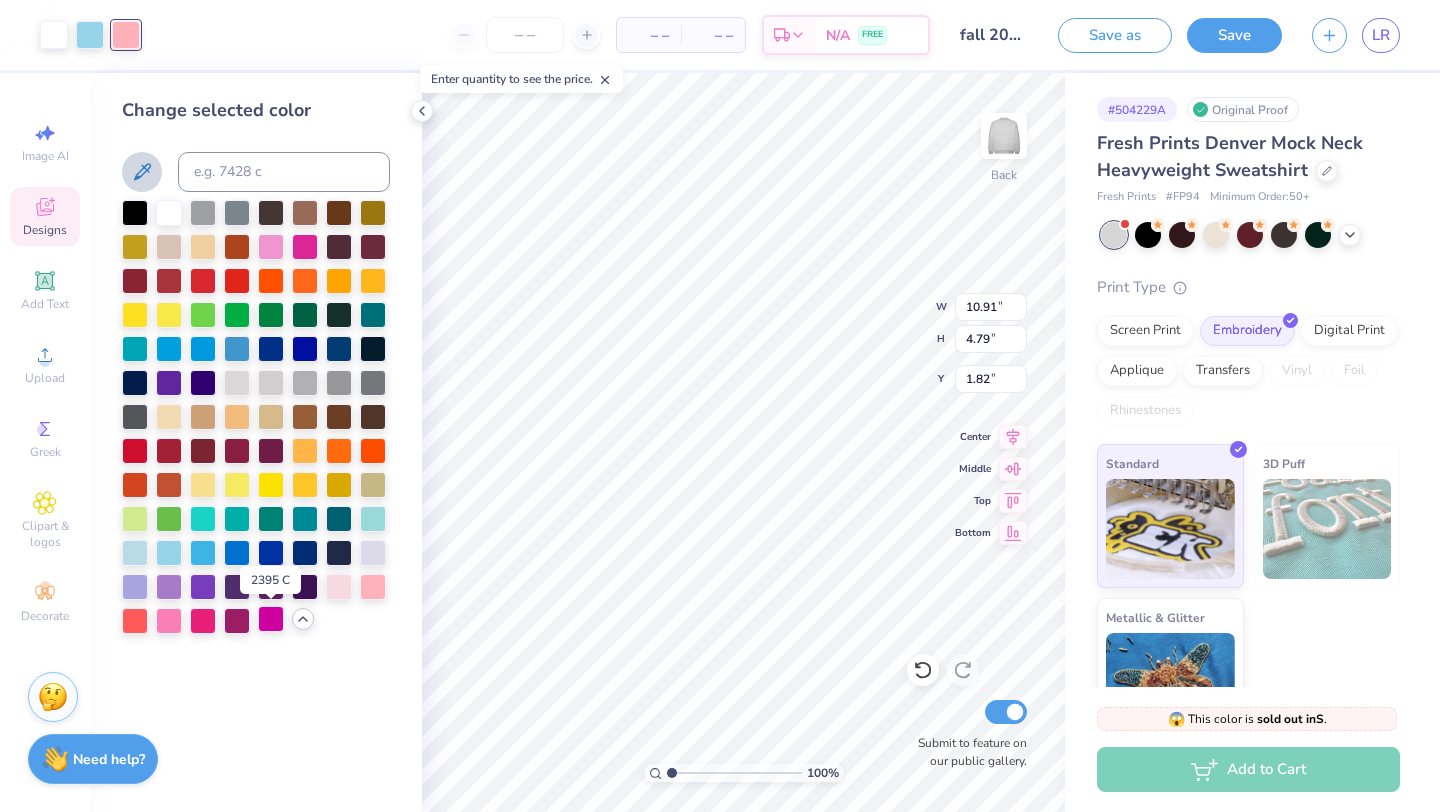 click at bounding box center (271, 619) 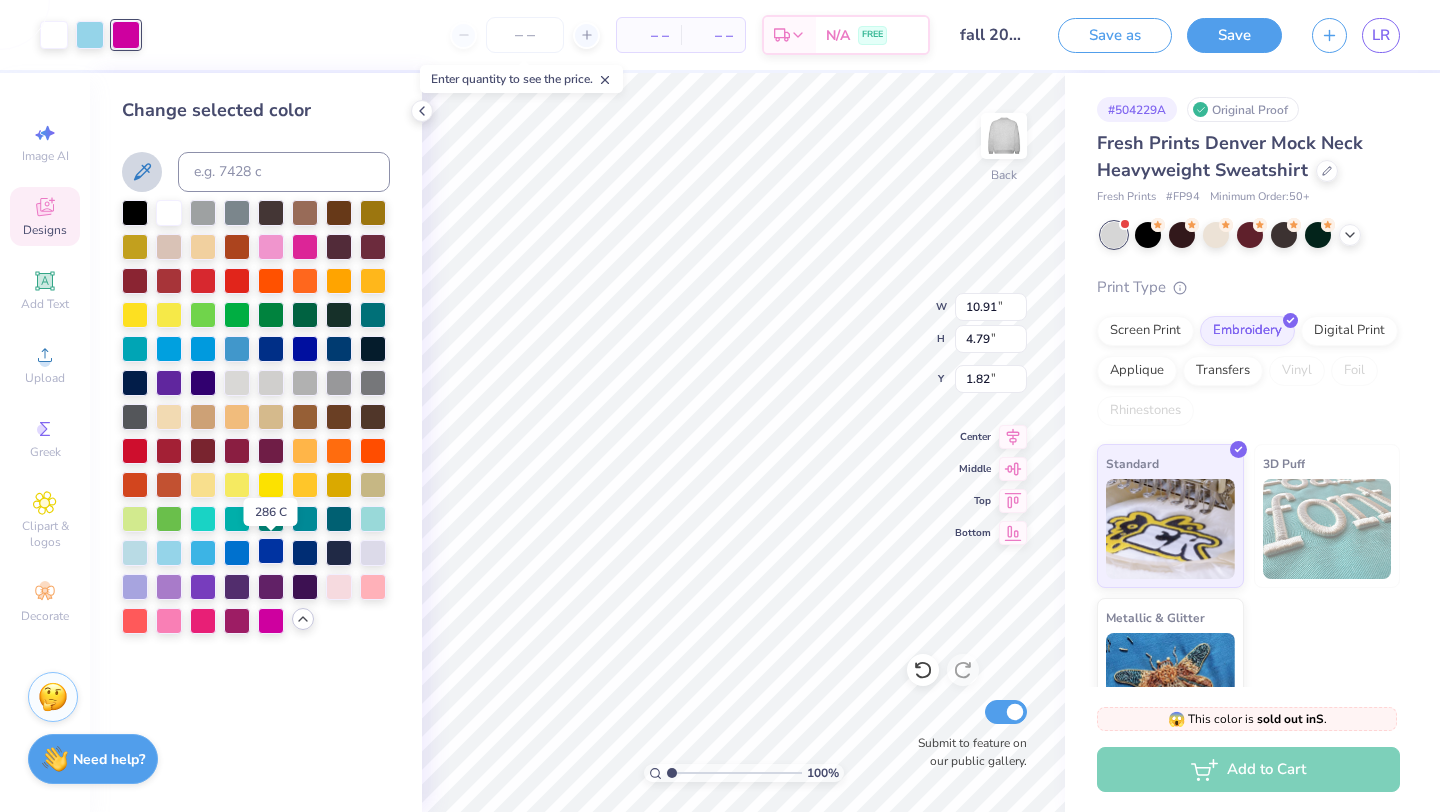 click at bounding box center (271, 551) 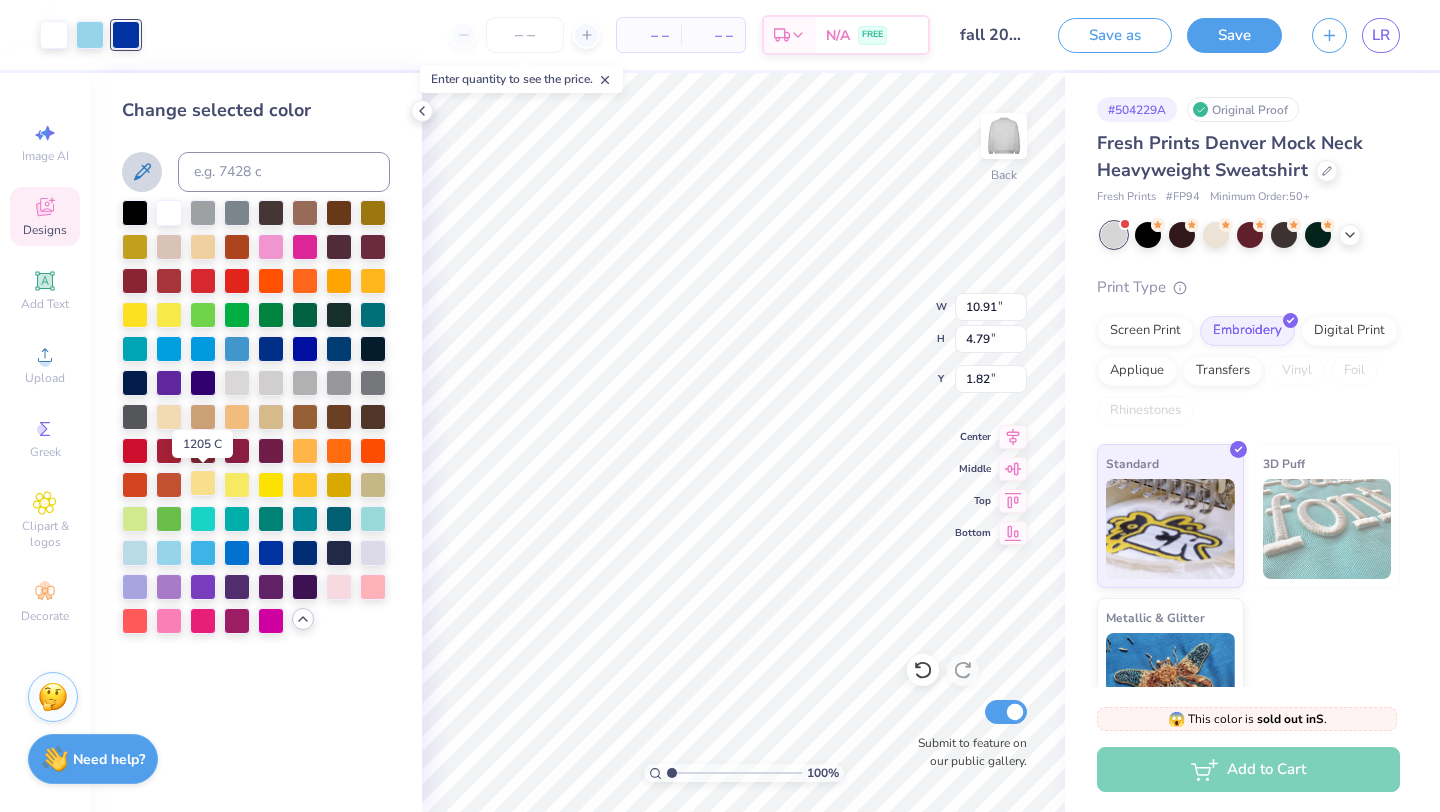 click at bounding box center [203, 483] 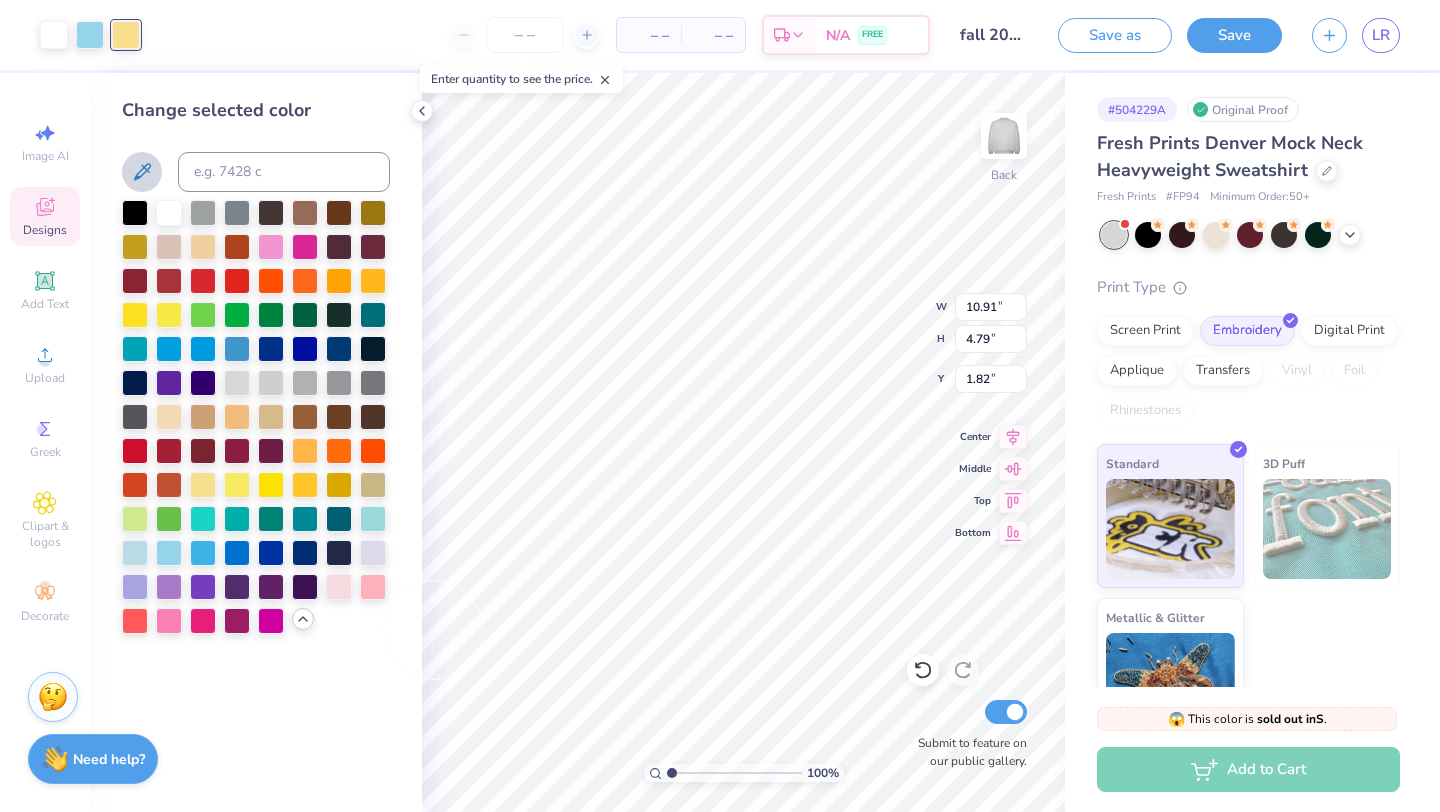 click on "Change selected color" at bounding box center (256, 442) 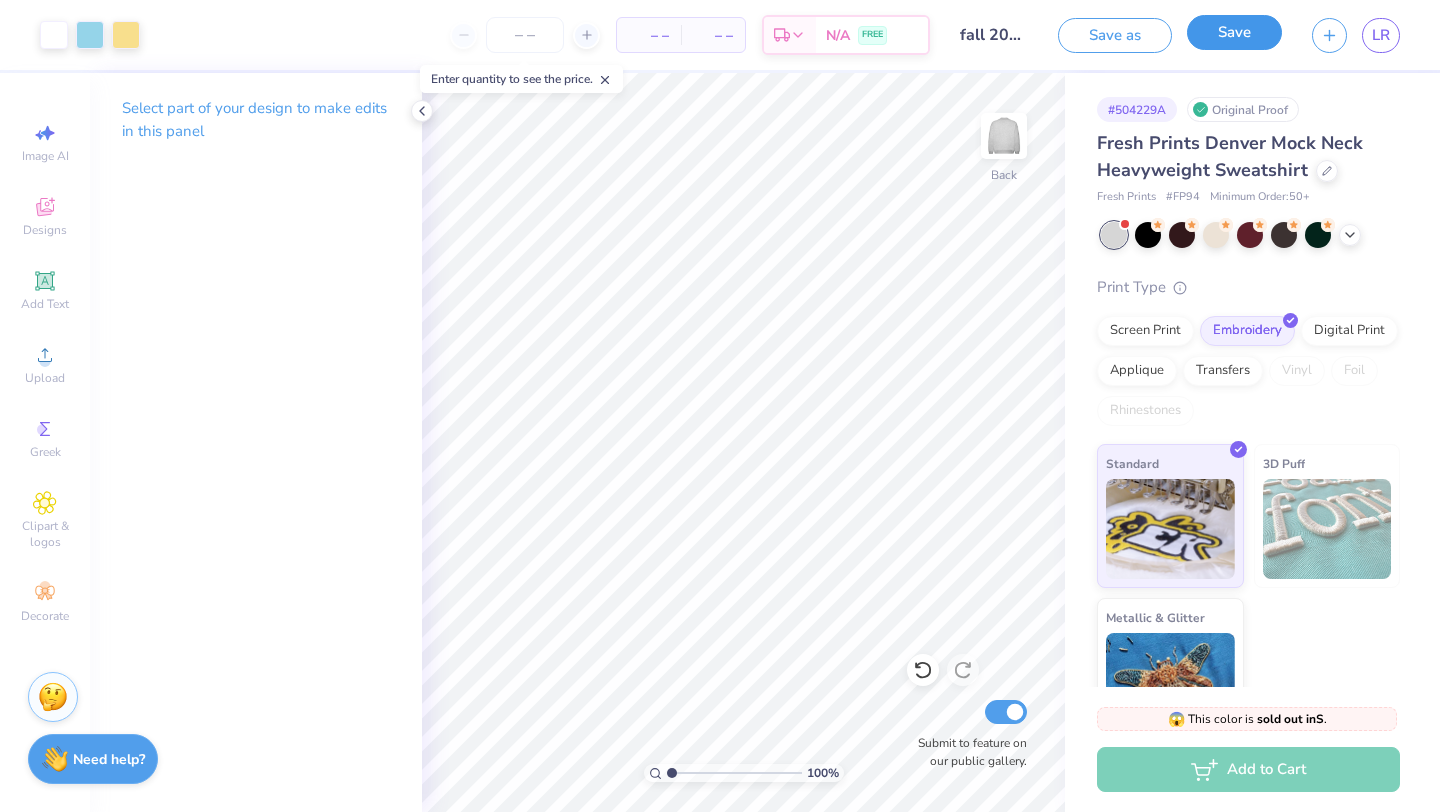 click on "Save" at bounding box center (1234, 32) 